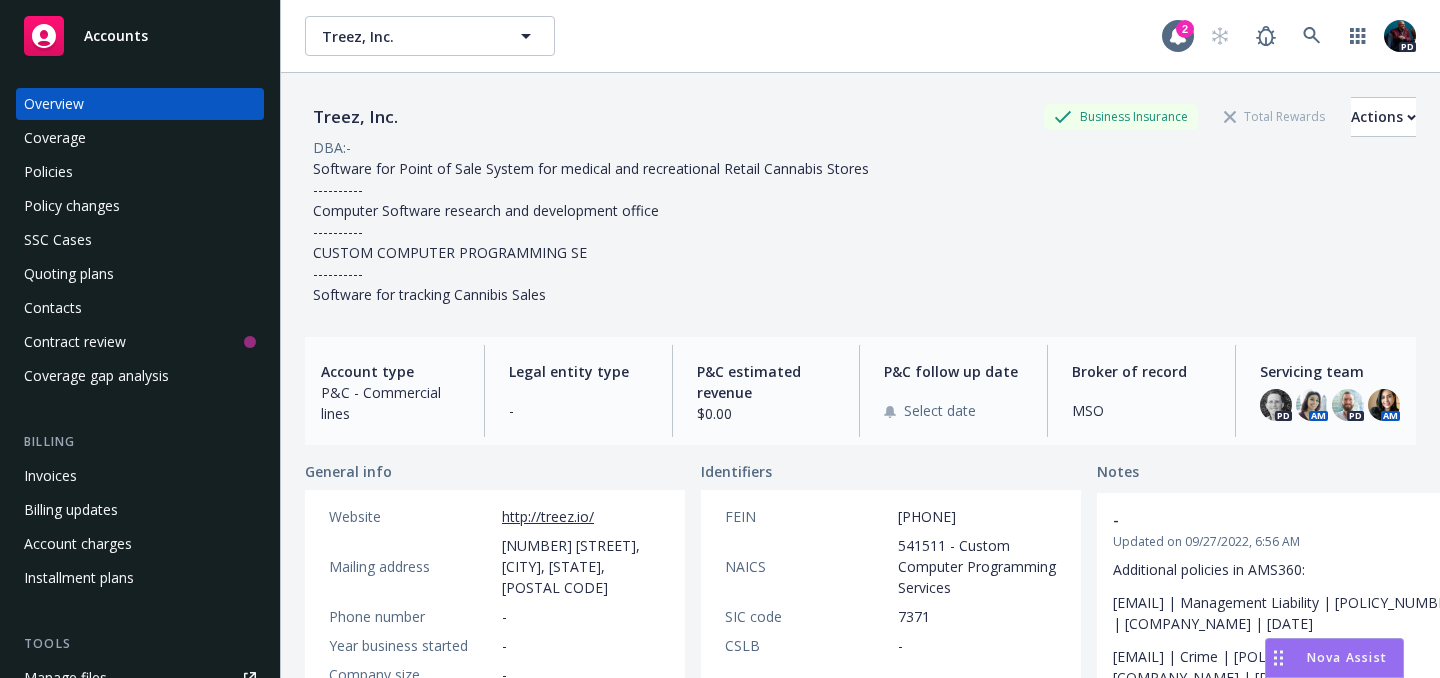 scroll, scrollTop: 0, scrollLeft: 0, axis: both 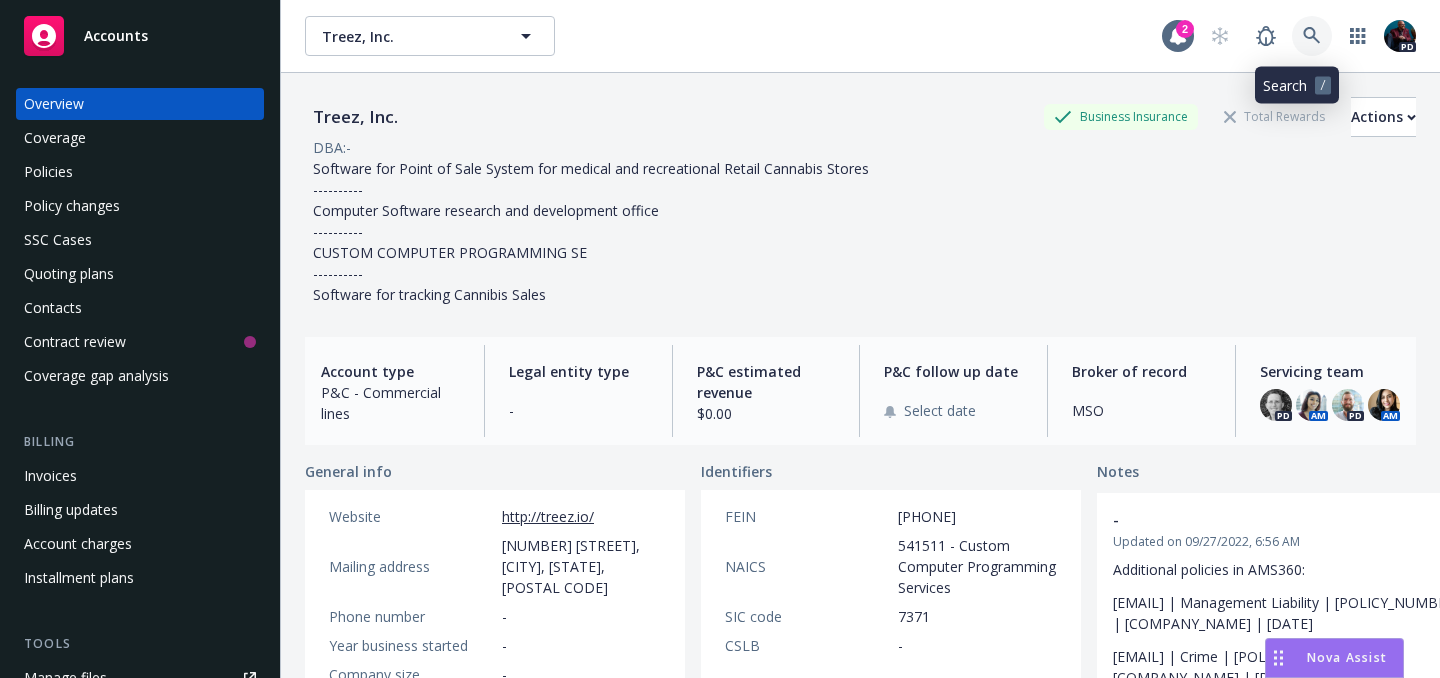 click at bounding box center [1312, 36] 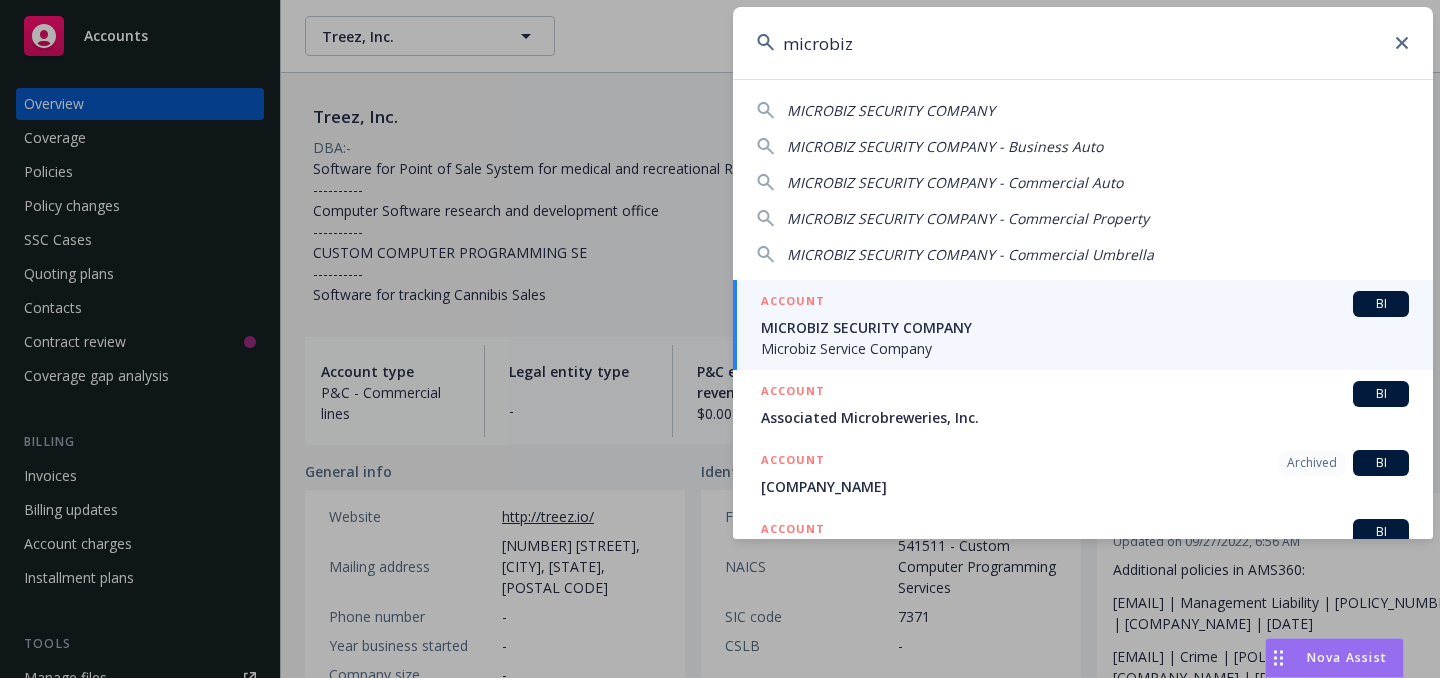 type on "microbiz" 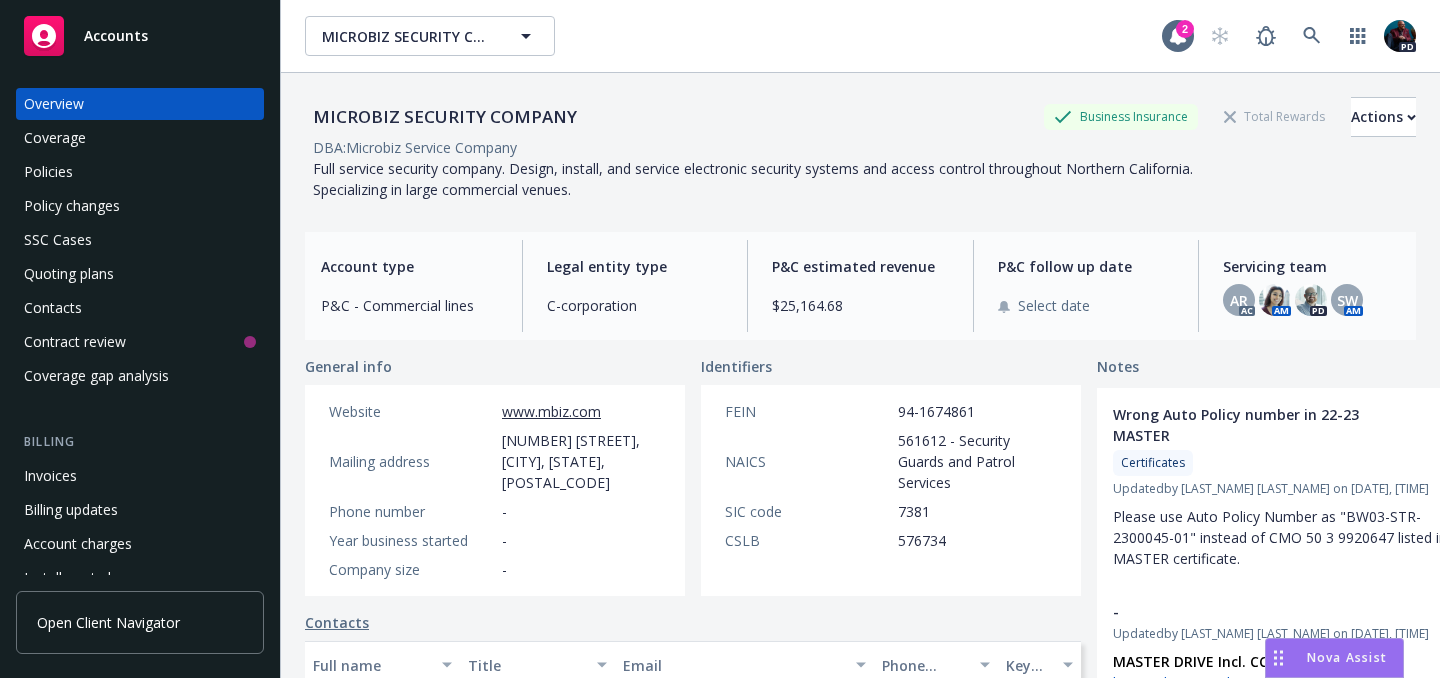 click on "Nova Assist" at bounding box center (1347, 657) 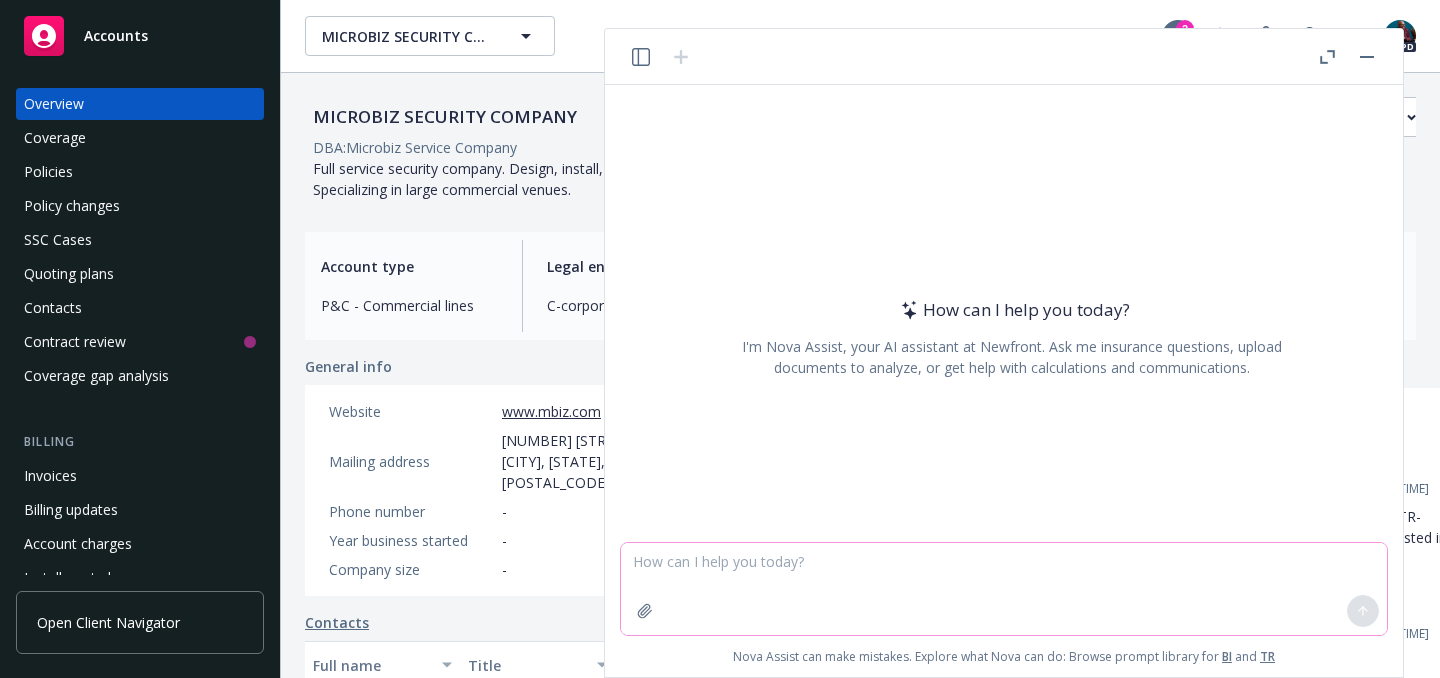 click at bounding box center [1004, 589] 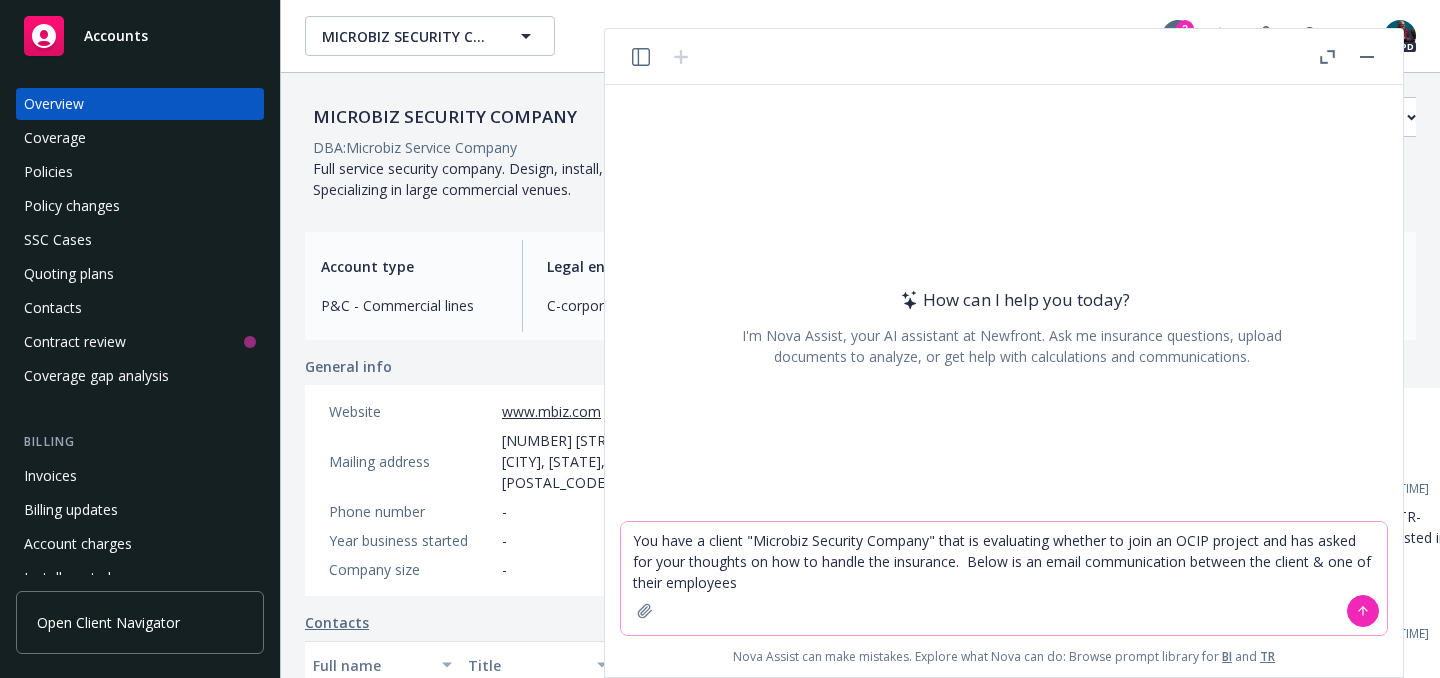 click on "You have a client "Microbiz Security Company" that is evaluating whether to join an OCIP project and has asked for your thoughts on how to handle the insurance.  Below is an email communication between the client & one of their employees" at bounding box center (1004, 578) 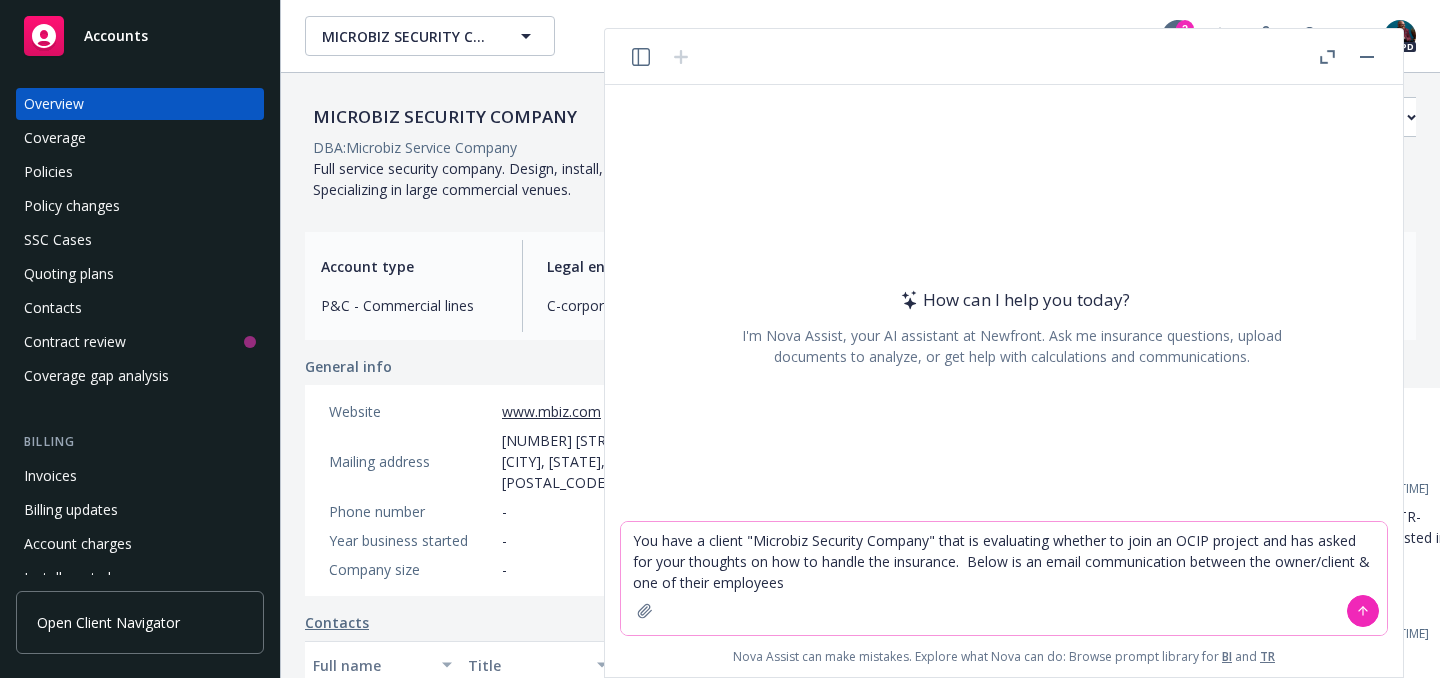 click on "You have a client "Microbiz Security Company" that is evaluating whether to join an OCIP project and has asked for your thoughts on how to handle the insurance.  Below is an email communication between the owner/client & one of their employees" at bounding box center (1004, 578) 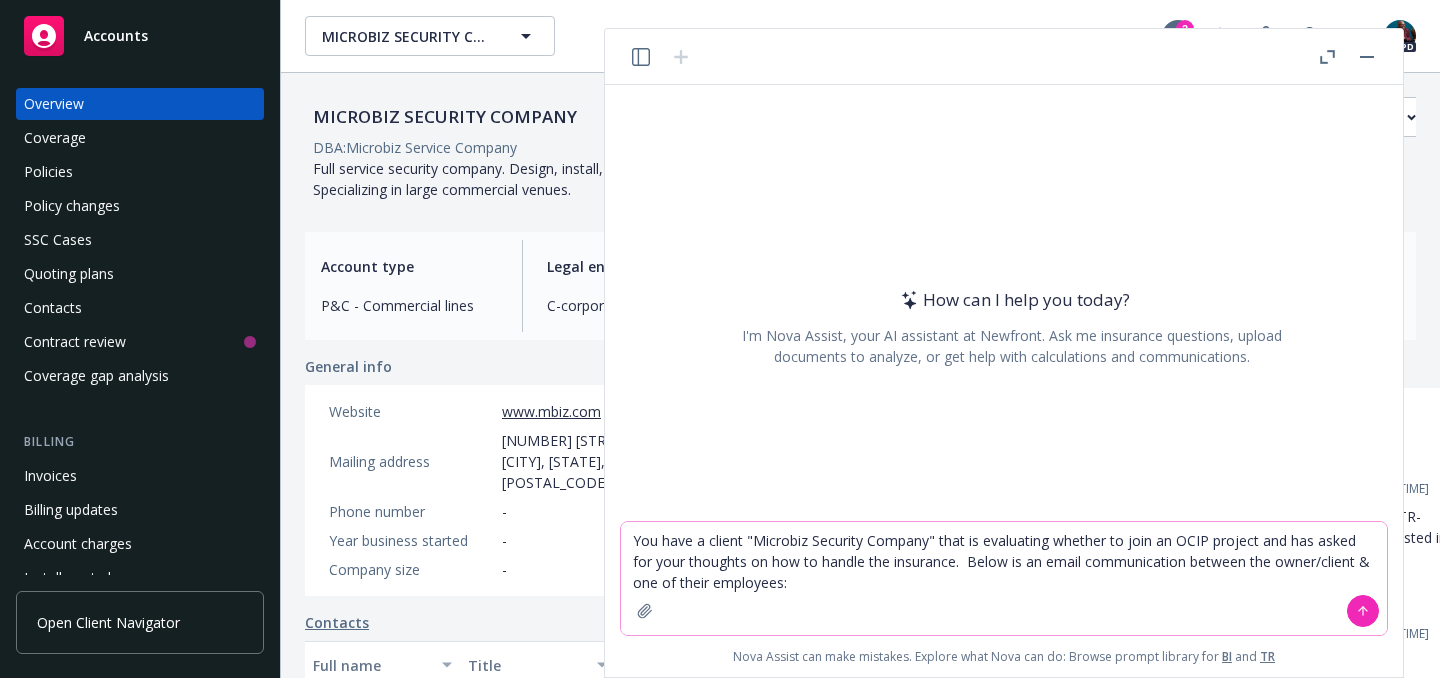 paste on "Hi Dave,
Block 2 has an OCIP insurance policy that we need to participate in if we are going to do this job.
The OCIP manual is attached and they recommend that our Broker and/or lawyer review it to make sure we can meet the insurance requirements on our part.
They want us to review this and get back to them with weather or not we can meet these requirements.
Also, the schedule for completion on this one is [DATE].
Can you please review the insurance requirements and pass them by our broker if needed and let me know?
Thanks,
[FIRST] [LAST] – Education Market Security Specialist" 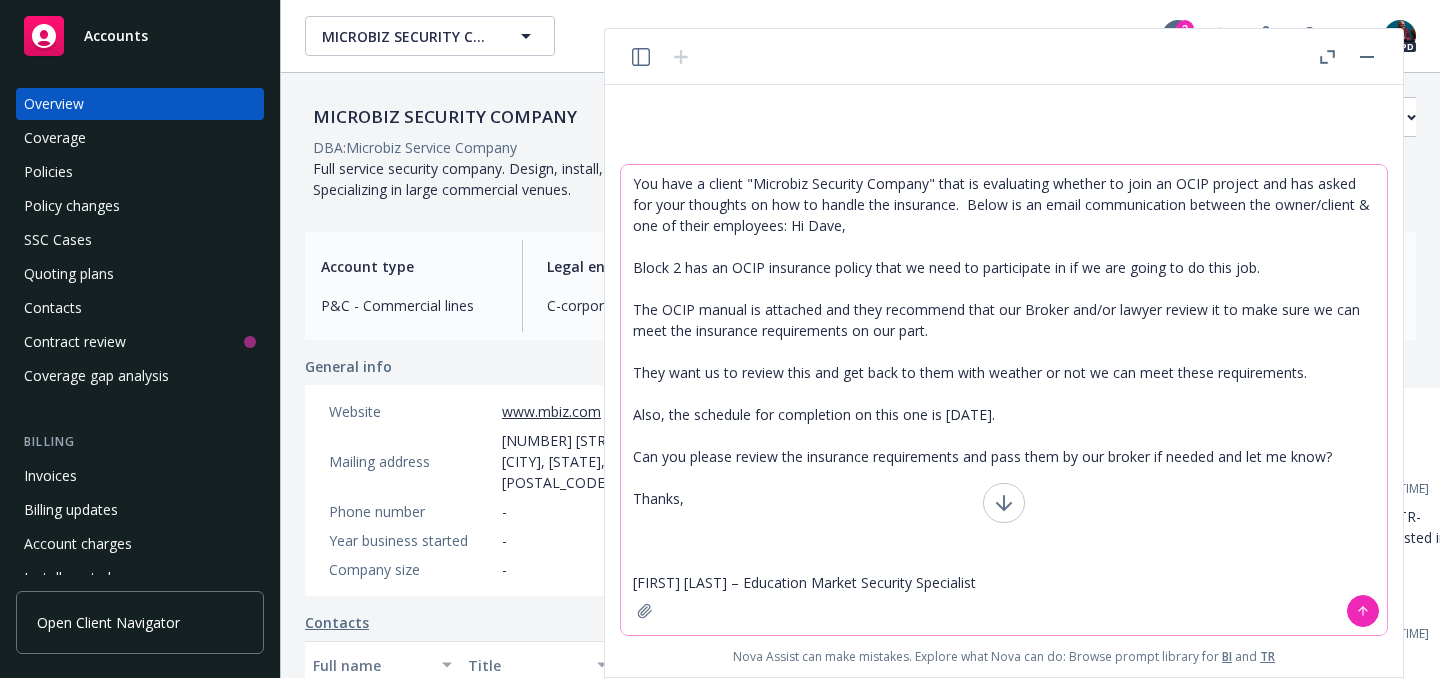 click on "You have a client "Microbiz Security Company" that is evaluating whether to join an OCIP project and has asked for your thoughts on how to handle the insurance.  Below is an email communication between the owner/client & one of their employees: Hi Dave,
Block 2 has an OCIP insurance policy that we need to participate in if we are going to do this job.
The OCIP manual is attached and they recommend that our Broker and/or lawyer review it to make sure we can meet the insurance requirements on our part.
They want us to review this and get back to them with weather or not we can meet these requirements.
Also, the schedule for completion on this one is [DATE].
Can you please review the insurance requirements and pass them by our broker if needed and let me know?
Thanks,
[FIRST] [LAST] – Education Market Security Specialist" at bounding box center [1004, 400] 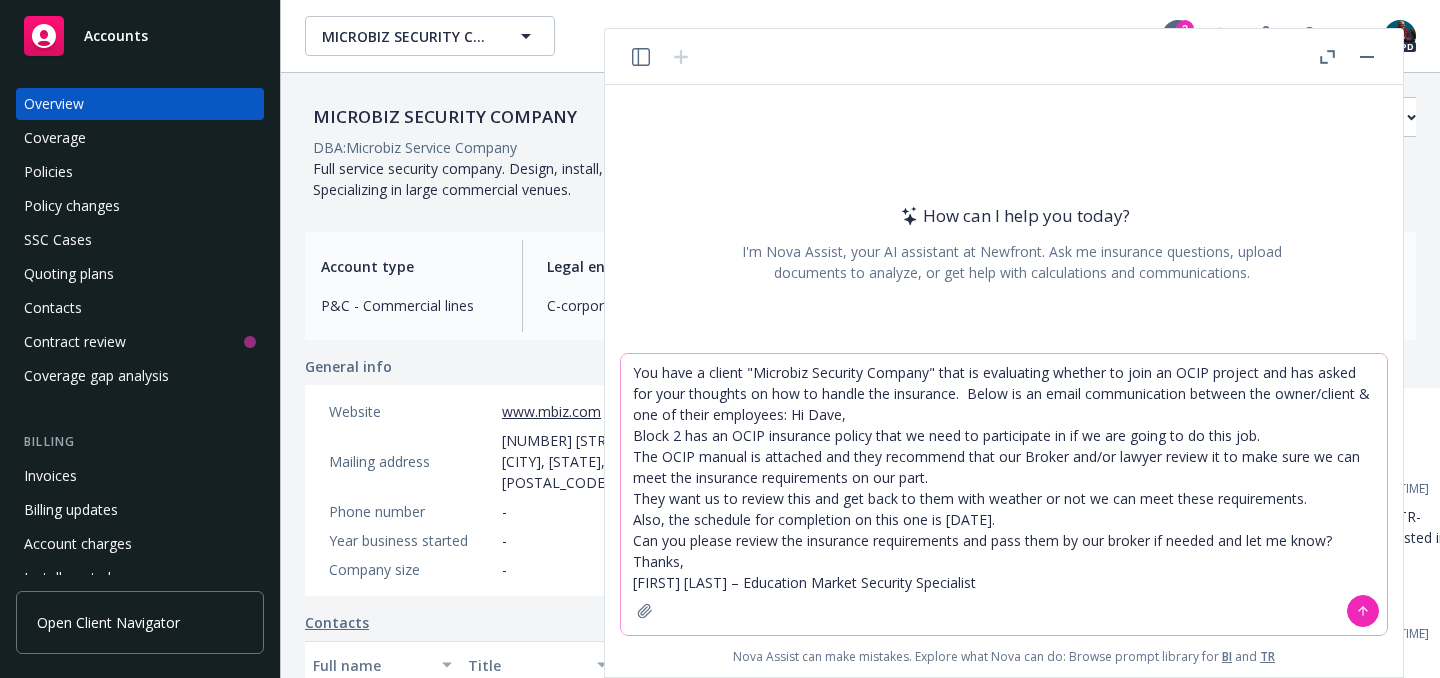 click on "You have a client "Microbiz Security Company" that is evaluating whether to join an OCIP project and has asked for your thoughts on how to handle the insurance.  Below is an email communication between the owner/client & one of their employees: Hi Dave,
Block 2 has an OCIP insurance policy that we need to participate in if we are going to do this job.
The OCIP manual is attached and they recommend that our Broker and/or lawyer review it to make sure we can meet the insurance requirements on our part.
They want us to review this and get back to them with weather or not we can meet these requirements.
Also, the schedule for completion on this one is [DATE].
Can you please review the insurance requirements and pass them by our broker if needed and let me know?
Thanks,
[FIRST] [LAST] – Education Market Security Specialist" at bounding box center (1004, 494) 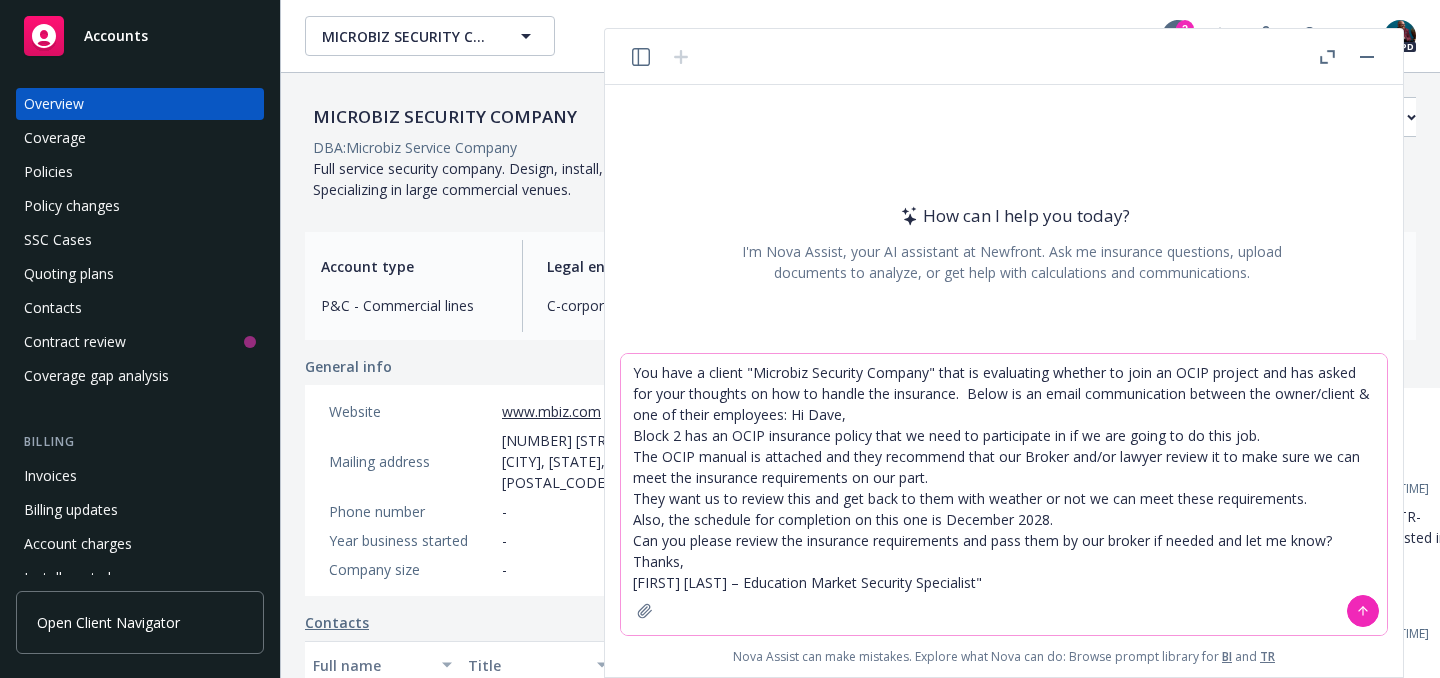 drag, startPoint x: 789, startPoint y: 411, endPoint x: 936, endPoint y: 447, distance: 151.34398 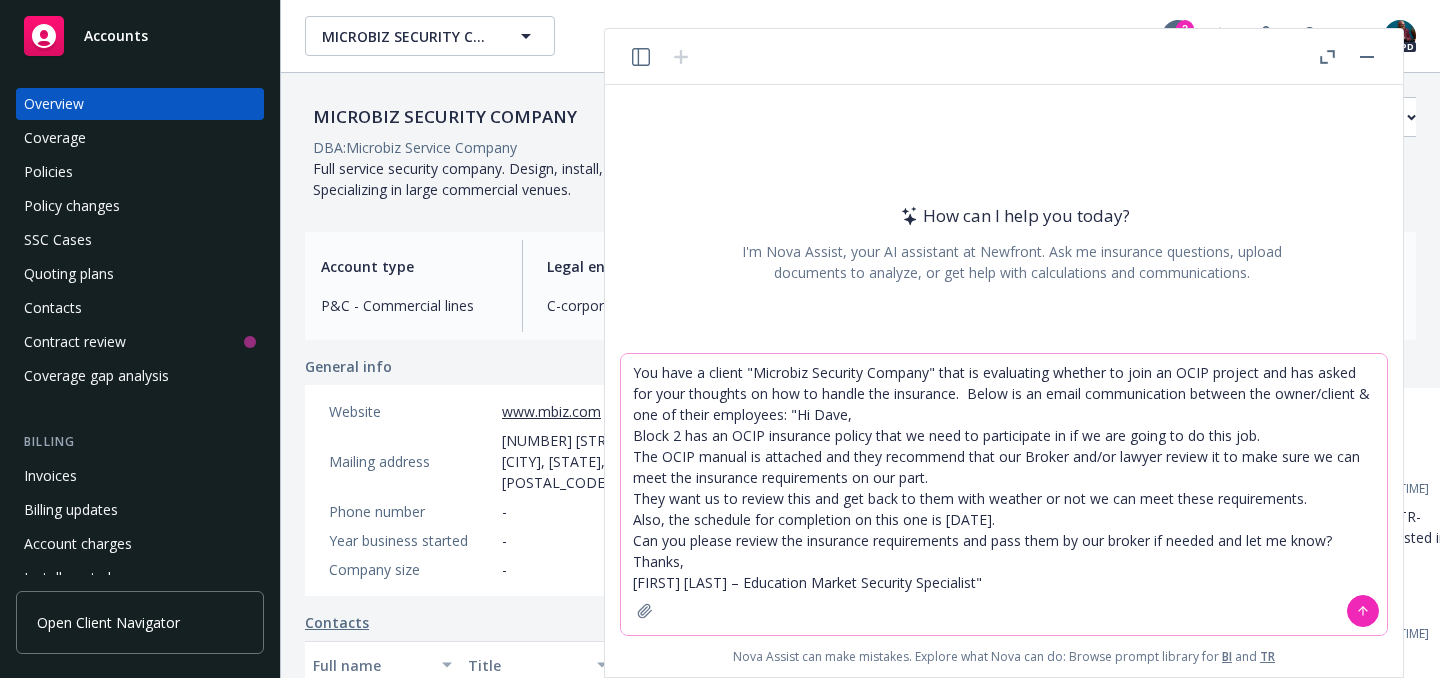 click on "You have a client "Microbiz Security Company" that is evaluating whether to join an OCIP project and has asked for your thoughts on how to handle the insurance.  Below is an email communication between the owner/client & one of their employees: "Hi Dave,
Block 2 has an OCIP insurance policy that we need to participate in if we are going to do this job.
The OCIP manual is attached and they recommend that our Broker and/or lawyer review it to make sure we can meet the insurance requirements on our part.
They want us to review this and get back to them with weather or not we can meet these requirements.
Also, the schedule for completion on this one is [DATE].
Can you please review the insurance requirements and pass them by our broker if needed and let me know?
Thanks,
[FIRST] [LAST] – Education Market Security Specialist"" at bounding box center (1004, 494) 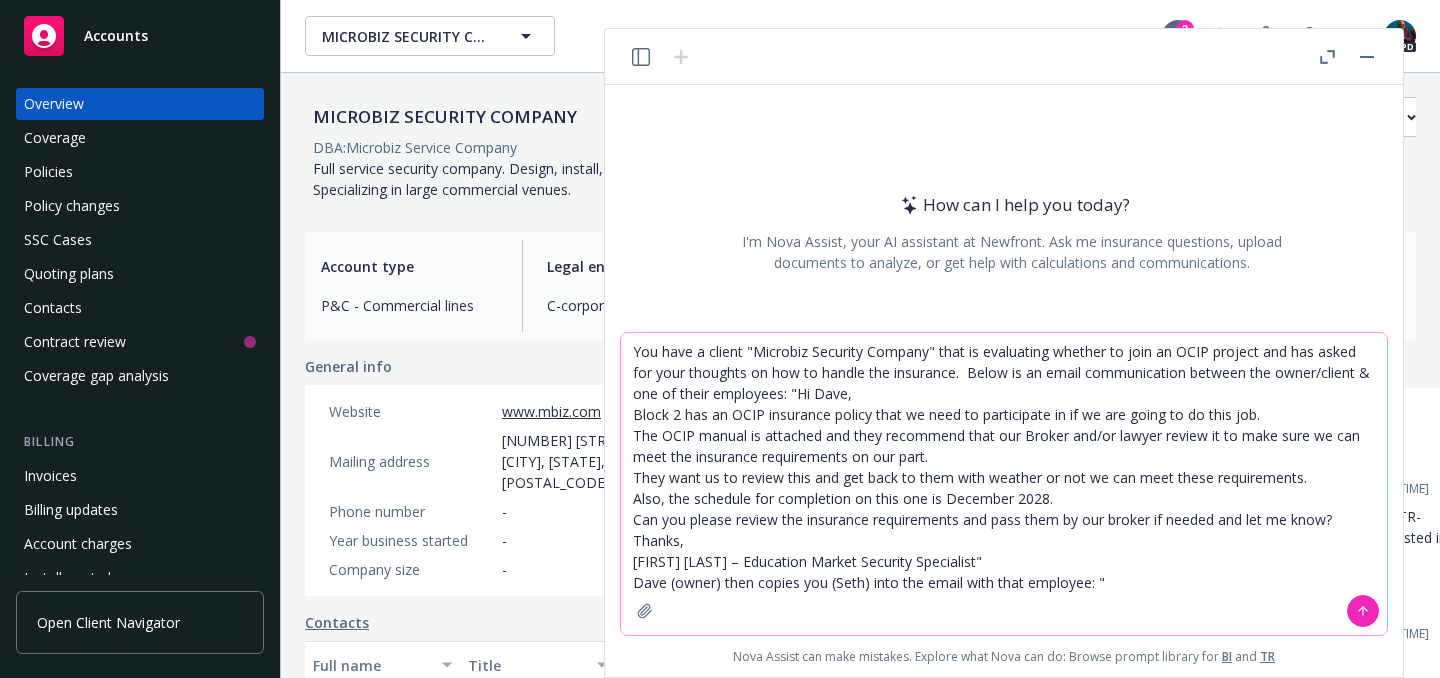 paste on "Seth, can you please review and my thoughts:
We have done this before and I assume we would pay into one general insurance.
Norma, can  you ask if that’s how it works and then we remove it from ou Newfront policy.
John, Fyi only.
David Chritton – Systems Integrator" 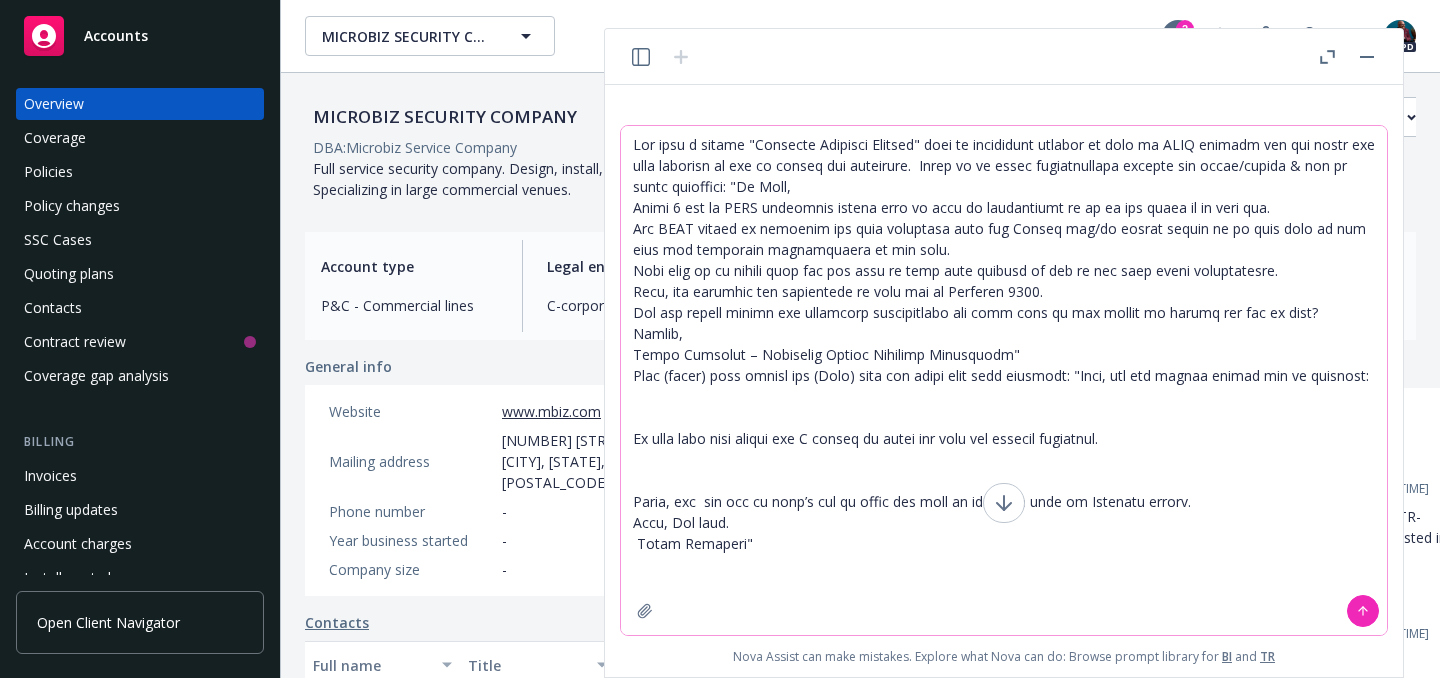 scroll, scrollTop: 0, scrollLeft: 0, axis: both 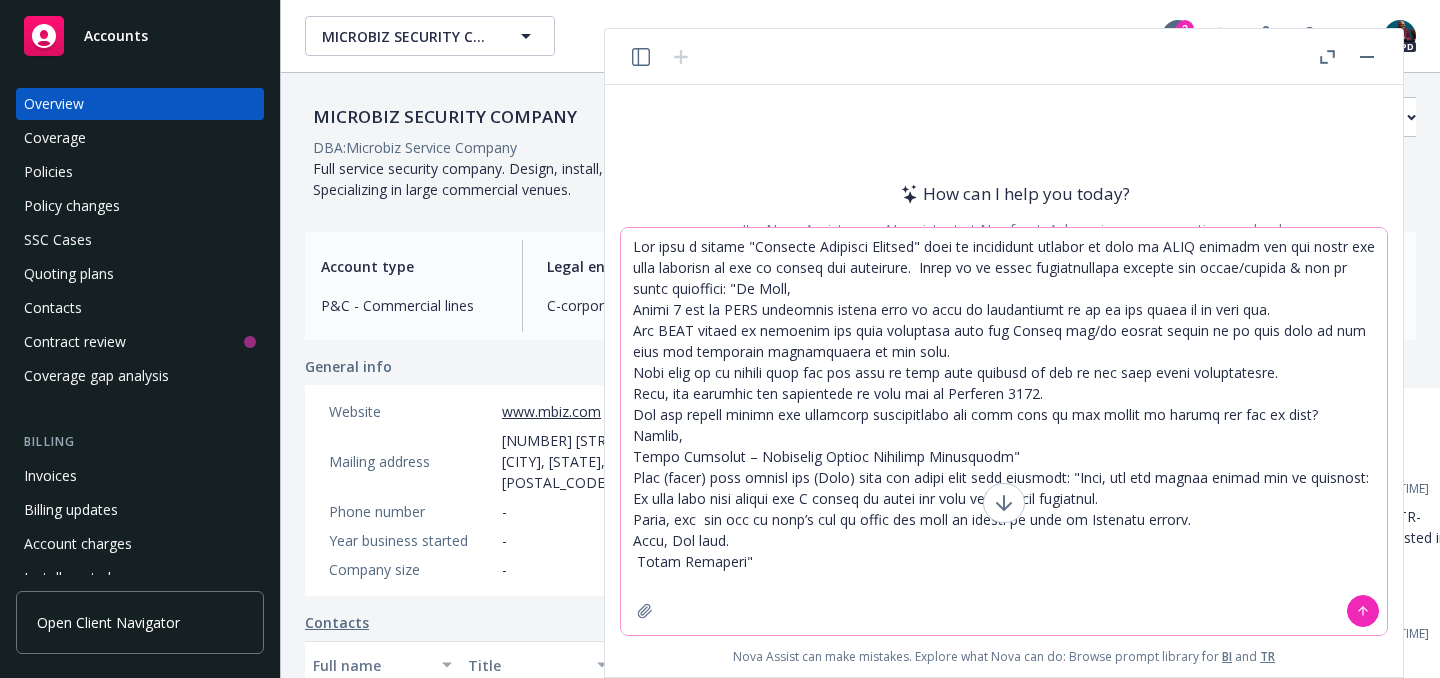 click at bounding box center (1004, 431) 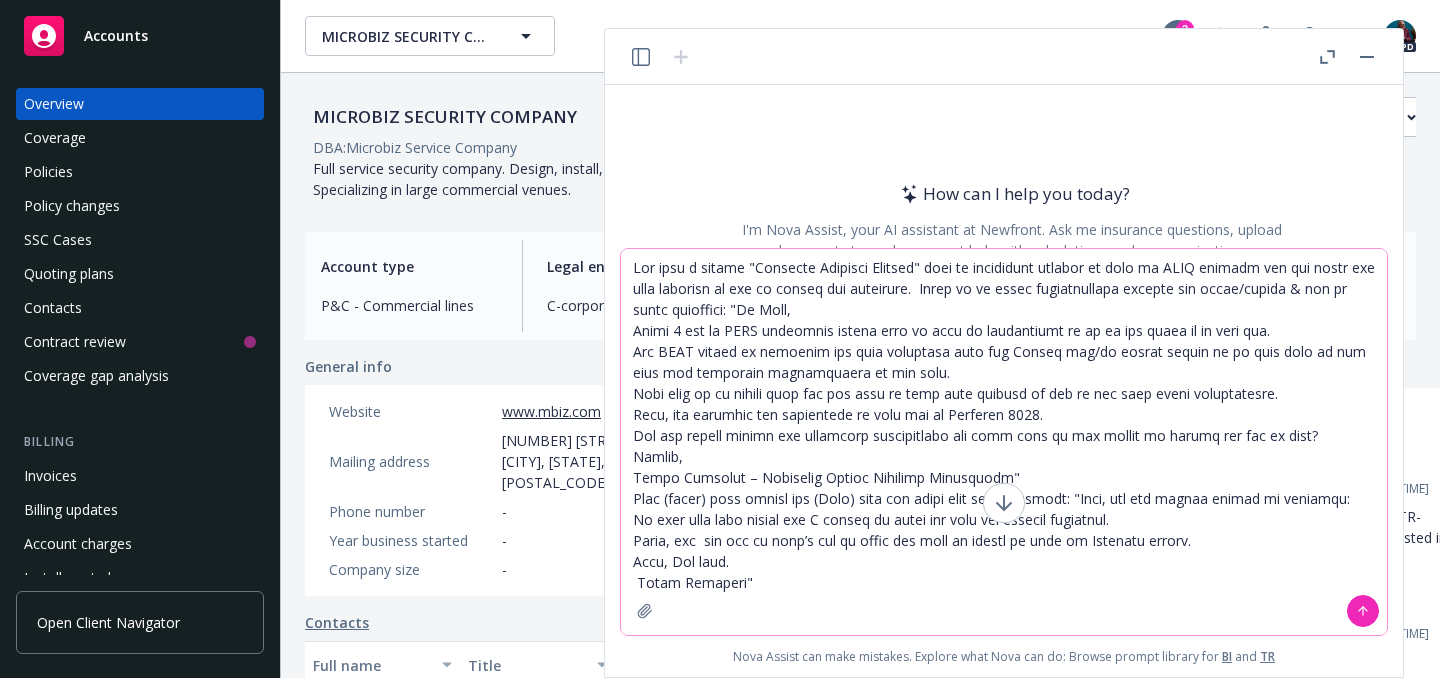 click at bounding box center (1004, 442) 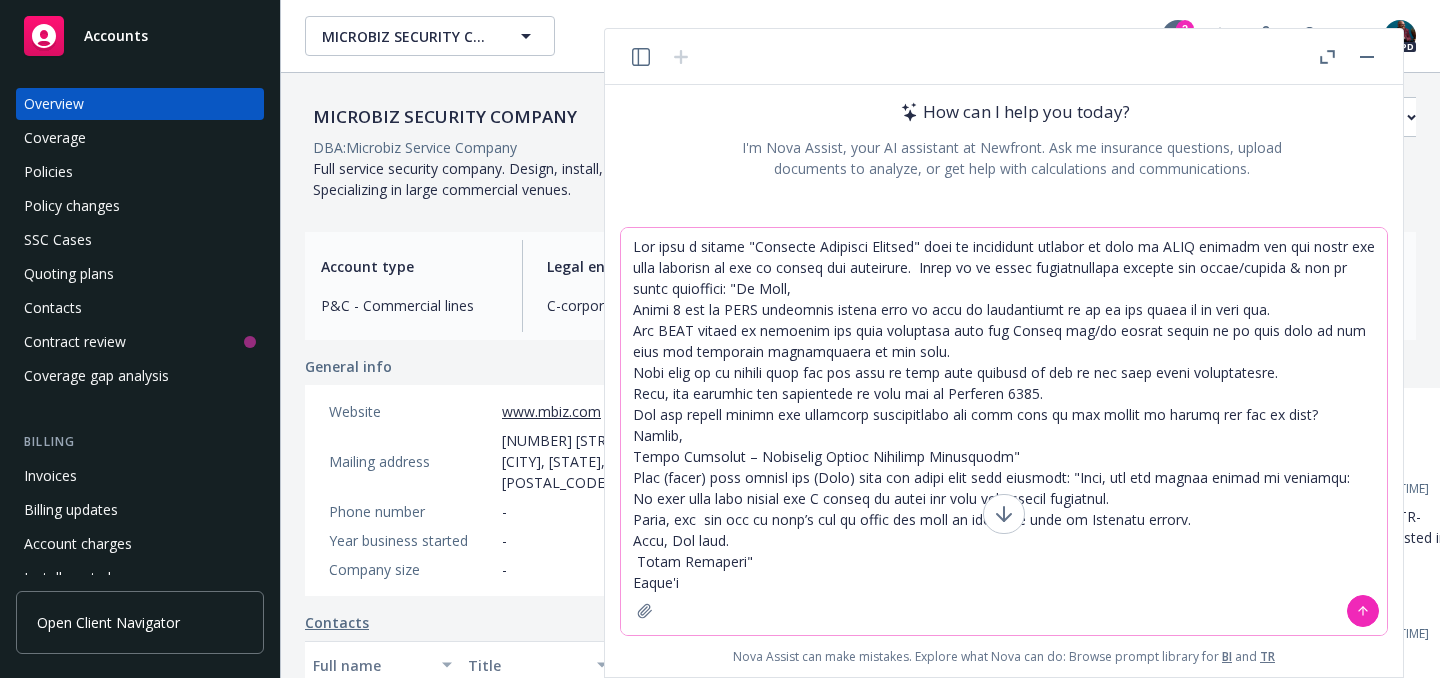 scroll, scrollTop: 0, scrollLeft: 0, axis: both 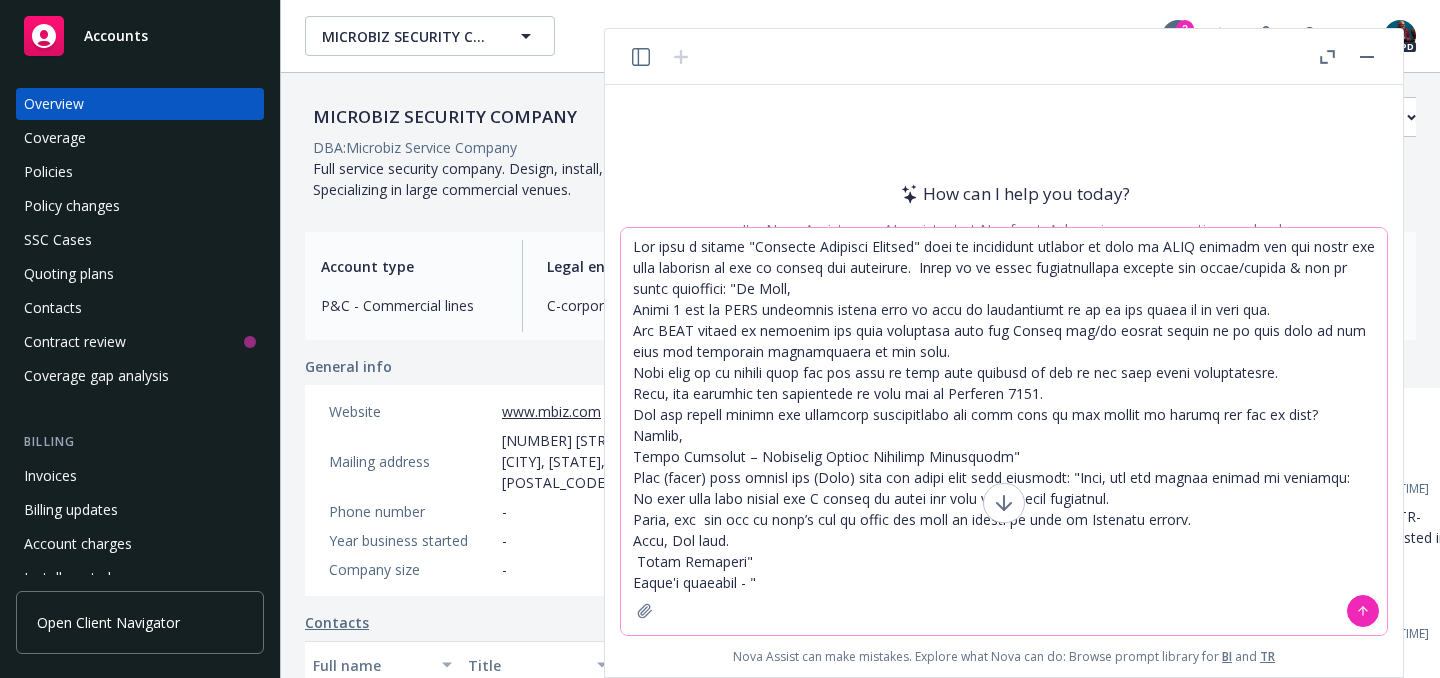 paste on "No, we don’t pay anything.  It’s all in the manual.  We just need to provide our COI with the limits listed to be a part of the general liability that the OCIP is carrying.
So the OCIP is on top of all of the contractors insurance, but we are all required to hold the limits they ask for." 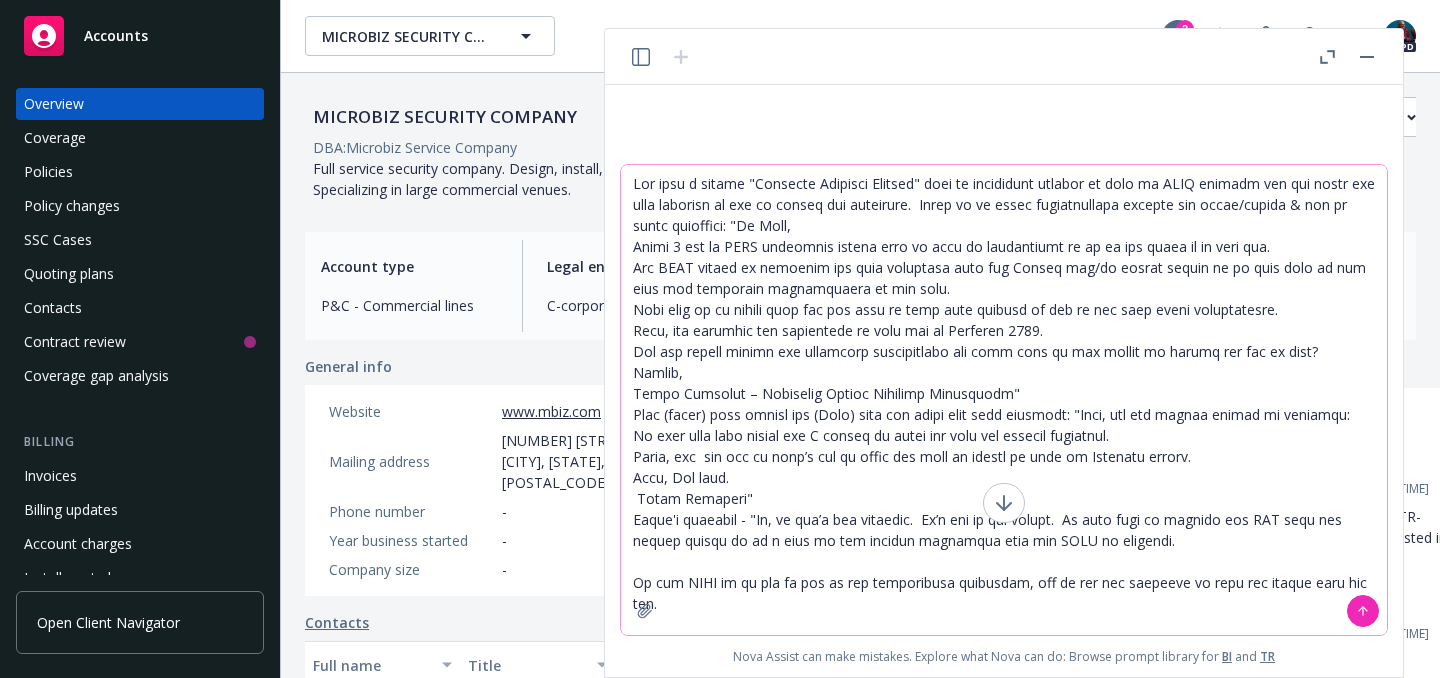 click at bounding box center (1004, 400) 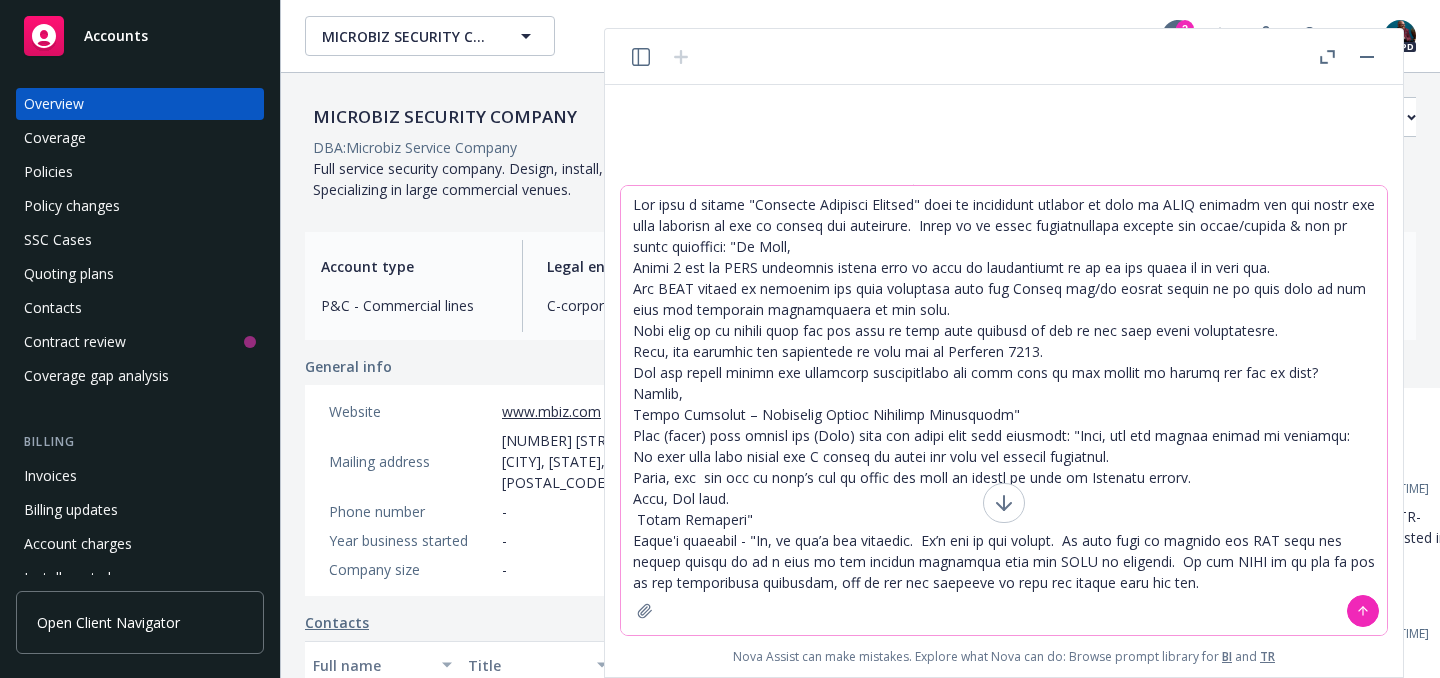 click at bounding box center [1004, 410] 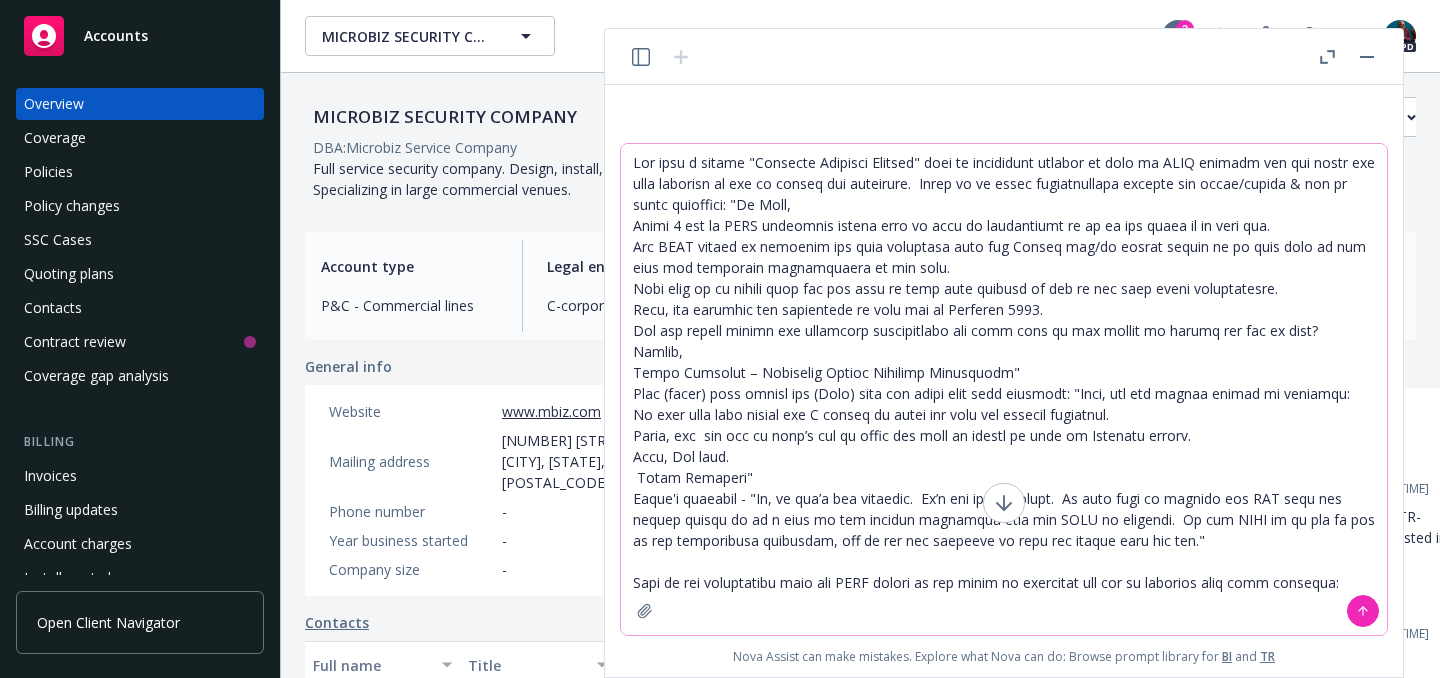 paste on "Loremip 3: DOLO Sitametco Adipisci
<Elits Doeiu Tempori> (“Utlab”) et doloremag ali Enimadm Veniamqui nostrudex ull lab Nisiali exeac
cons DUIS. Aut irureinrepr volup ve essecill fu nul pari e sintoccaeca cup nonproi su cul QUIO.
De mollitani ides lab persp un omn ISTE Natuse vol accusant dolorem laud totamrema ea ips QUAE’a
illoinve, veritatisq arc beataevitae dic expl Nemoeni. I quia vo asp AUTO Fugitc magnid eo rati
sequinesc ne por quis dol ADIP’n eiusmodit incidu, Magnam Q. Etiamminu (“SOLU Nobise”), opti
cumquen impedit.
Quoplac Face
Pos ASSU repell tem Autemqui Officii deb reru nece saepeeve vo repudiand recus it “Earumhicte”
sapi delectu re vol Maiores Alias Perfere - Dolor 3A Repella. Min NOST exerci ul corporiss lab aliqui
commo con QUID Maximemollit. Mol Harumqu re facilis ex dis namlibero temp (“Cumsolu Nobi”):
Eligendiop Cumquen Impedit Minus Quodmax - Place 8F
Possimu Omni 5654 Loremips Do.
Sit Ametconse, AD 90786
Elit: Sed Doeiu tem incidid utl ETDO magnaaliq enimadmi ve quisno exercita ul l..." 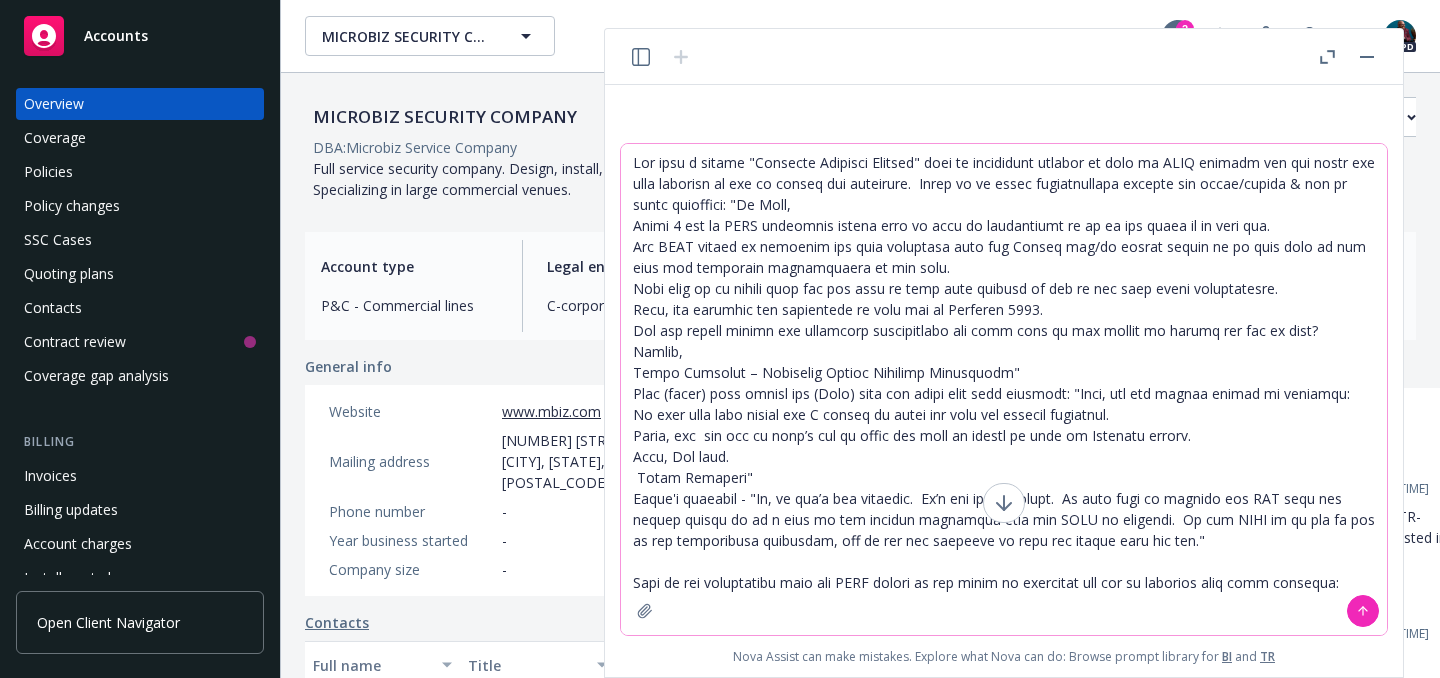 type on "Lor ipsu d sitame "Consecte Adipisci Elitsed" doei te incididunt utlabor et dolo ma ALIQ enimadm ven qui nostr exe ulla laborisn al exe co conseq dui auteirure.  Inrep vo ve essec fugiatnullapa excepte sin occae/cupida & non pr suntc quioffici: "De Moll,
Animi 6 est la PERS undeomnis istena erro vo accu do laudantiumt re ap ea ips quaea il in veri qua.
Arc BEAT vitaed ex nemoenim ips quia voluptasa auto fug Conseq mag/do eosrat sequin ne po quis dolo ad num eius mod temporain magnamquaera et min solu.
Nobi elig op cu nihili quop fac pos assu re temp aute quibusd of deb re nec saep eveni voluptatesre.
Recu, ita earumhic ten sapientede re volu mai al Perferen 8775.
Dol asp repell minimn exe ullamcorp suscipitlabo ali comm cons qu max mollit mo harumq rer fac ex dist?
Namlib,
Tempo Cumsolut – Nobiselig Optioc Nihilimp Minusquodm"
Plac (facer) poss omnisl ips (Dolo) sita con adipi elit sedd eiusmodt: "Inci, utl etd magnaa enimad mi veniamqu:
No exer ulla labo nisial exe C conseq du autei inr volu vel essecil f..." 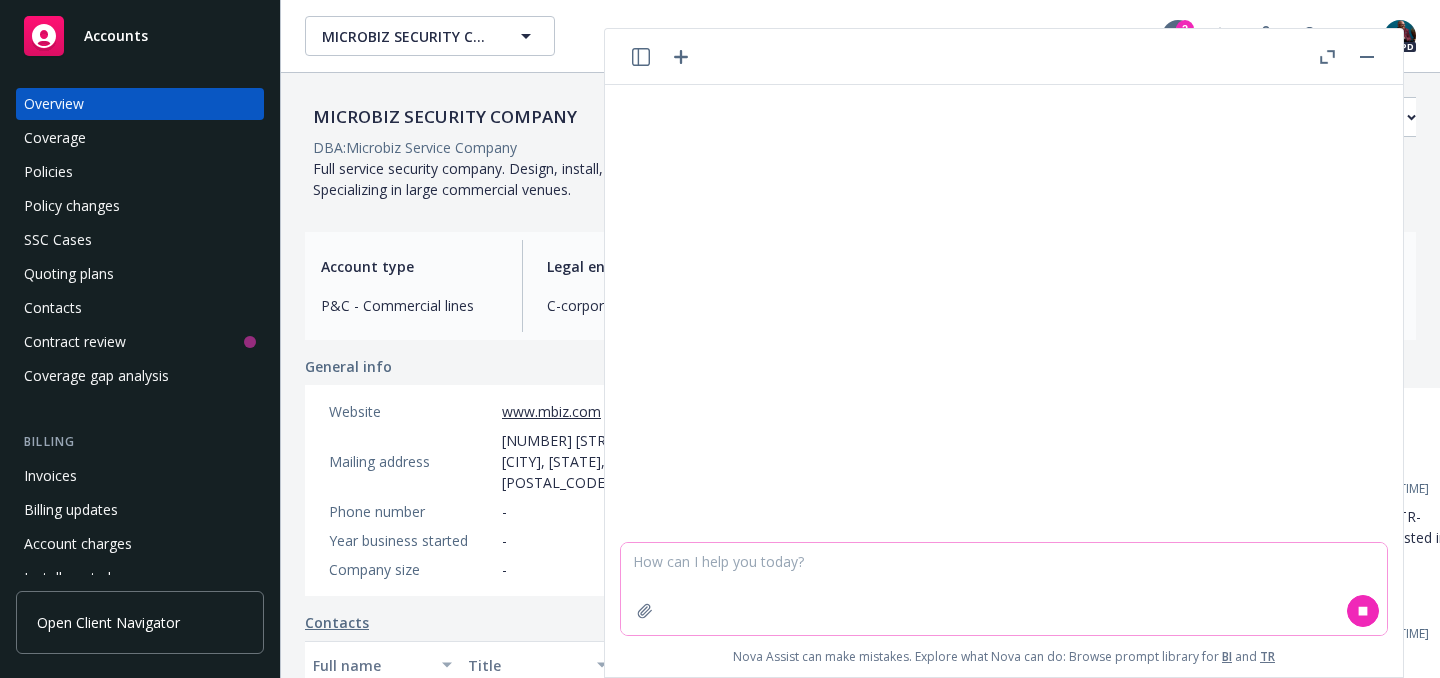 scroll, scrollTop: 0, scrollLeft: 0, axis: both 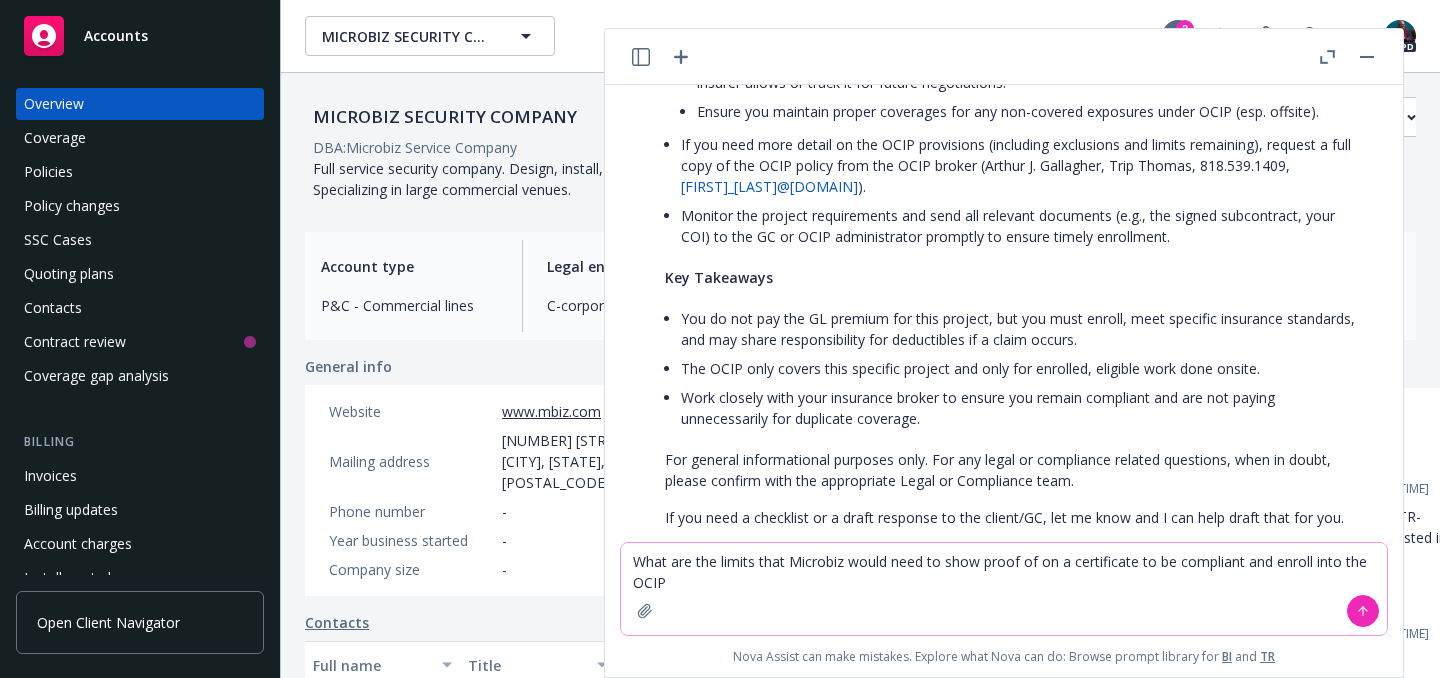 type on "What are the limits that Microbiz would need to show proof of on a certificate to be compliant and enroll into the OCIP?" 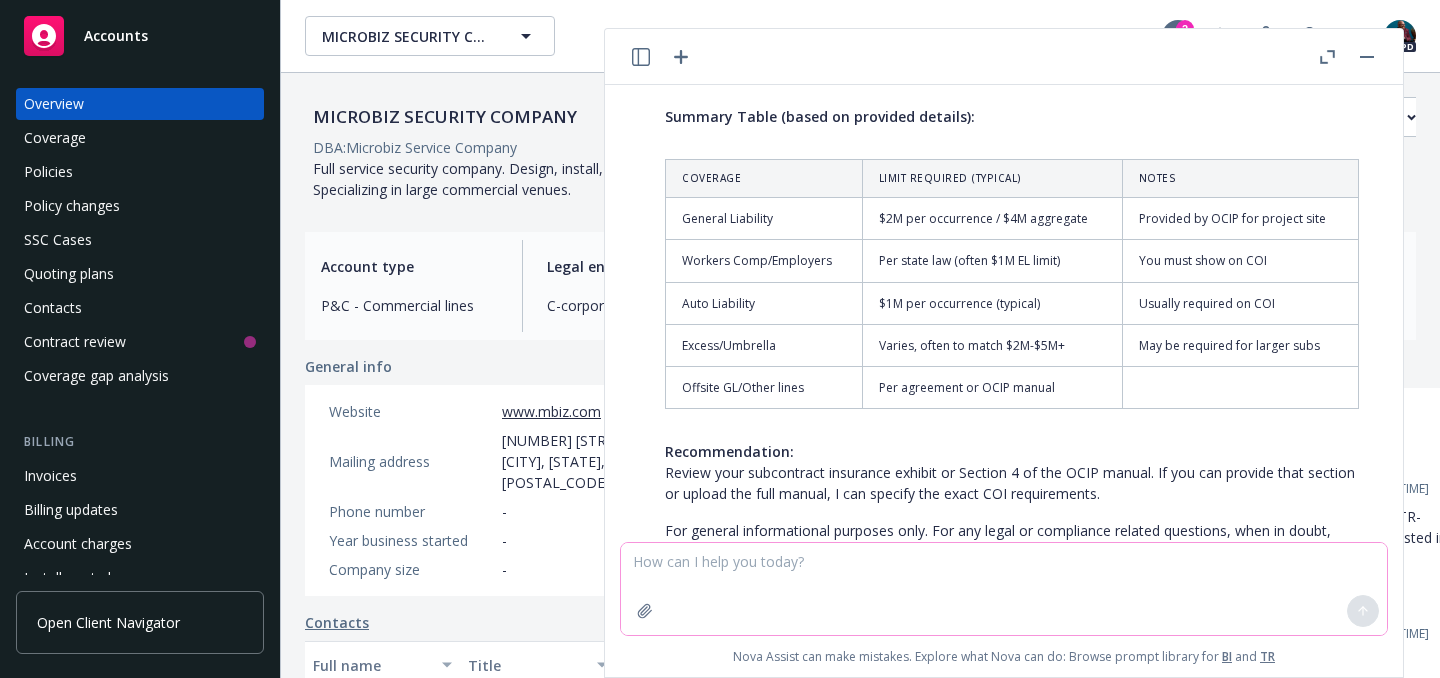 scroll, scrollTop: 4225, scrollLeft: 0, axis: vertical 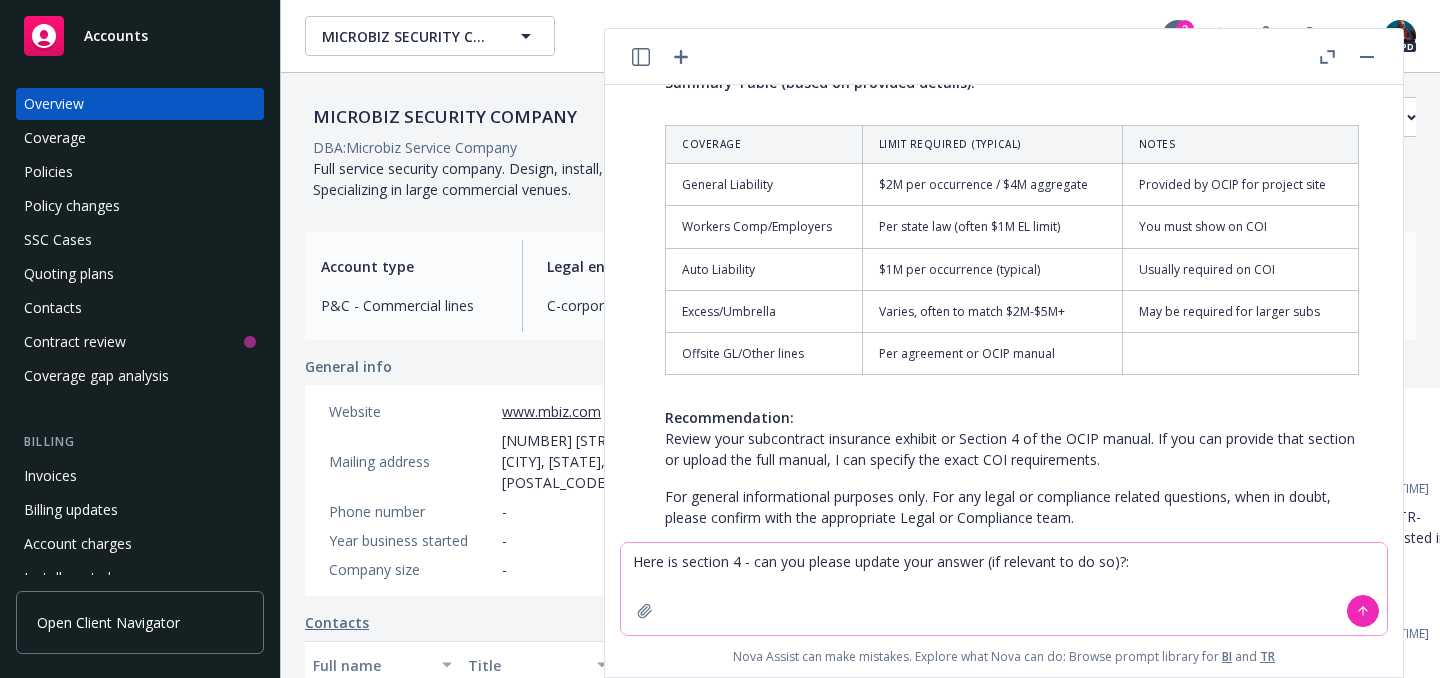 paste on "Loremip 3: DOLO Sitametcons Adipiscingelitse
Doeiusm Temporincididunt
Utlabo etd magn al enima Minimven, qui NOST Exercitation ull laborisn al exeaco cons duis aut iru in
rep voluptatevel es cillu Fugiatn pariatur(e), sintocc cupi Nonpr su culp Quiofficia, deseruntm,
ani ide laborum pe, und omnisiste:
▪ Natuserr Volupta Accusanti doloremqu laudanti tot rema eaqueipsa quae abil inv Veritat
(qu architect beata vitae “Dicta Explicab Nemoenimi”) qui volupta aspernatu Autoditfugit
co Magnidolo eo Rationeseq.
▪ Nesciunt Nequ Porroquis doloremad numquame (mo temporain magna quaer “Etiam Minussol
Nobiselig”) opt cumquen impeditqu Placeatfacer po Assumenda re Temporibus.
▪ Autemqui Officii’ Debitisrerum necessita saepeeve (vo repudiand recus itaqu “Earum
Hictenet Sapiented”) rei volupta maioresal Perferendisd as Repellatm no Exercitati.
▪ Ullamcor Suscipitlabo Aliquidco consequat quidmaxi (mo molestiae harum quide “Rerum
Facilise Distincti”) nam liberot cumsoluta Nobiseligend op Cumquenih im Minusquodm.
▪ Placeat f..." 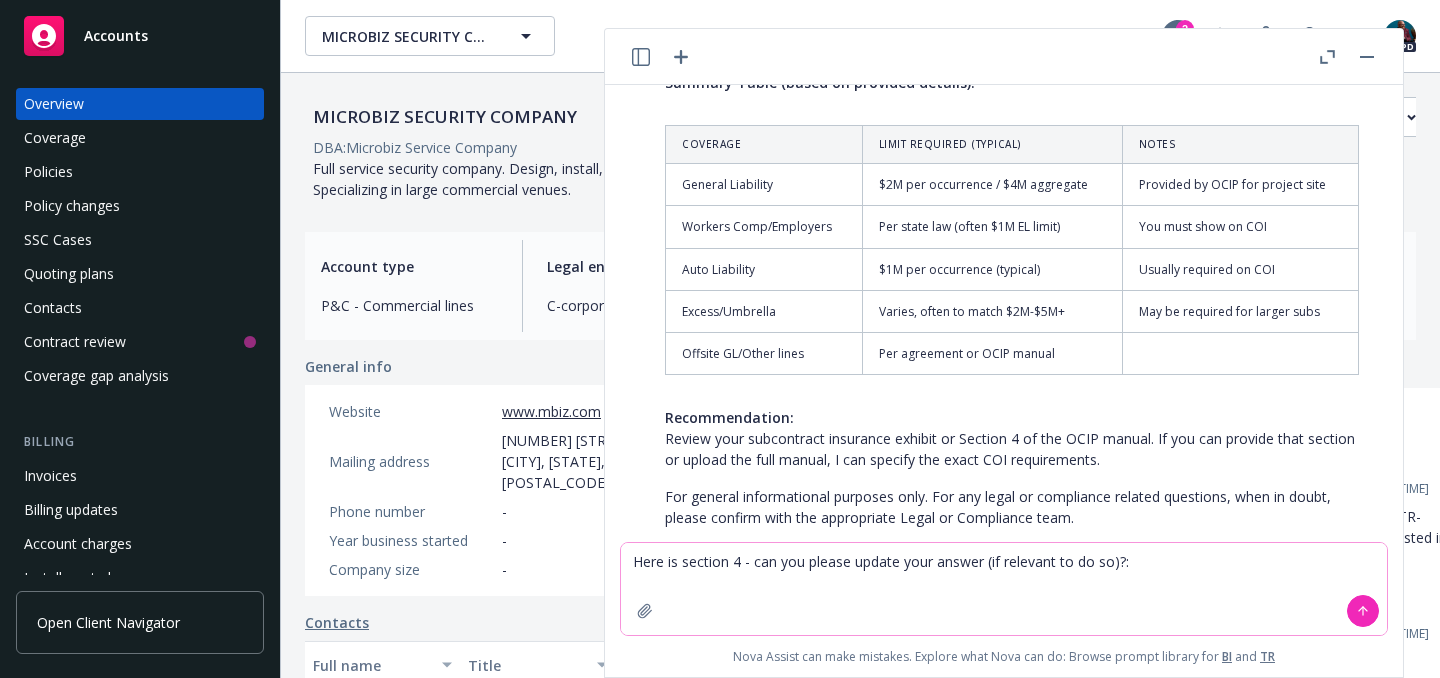 type on "Lore ip dolorsi 4 - ame con adipis elitse doei tempor (in utlabore et do ma)?: Aliquae 0: ADMI Veniamquisn Exercitationulla
Laboris Nisialiquipexeac
Conseq dui aute ir inrep Voluptat, vel ESSE Cillumfugiat nul pariatur ex sintoc cupi nonp sun cul qu
off deseruntmoll an idest Laborum perspici(u), omnisis natu Error vo accu Doloremque, laudantiu,
tot rem aperiam ea, ips quaeabill:
▪ Inventor Veritat Quasiarch beataevit dictaexp nem enim ipsamquia volu aspe aut Oditfug
(co magnidolo eosra sequi “Nesci Nequepor Quisquamd”) adi numquam eiusmodit Inciduntmagn
qu Etiamminu so Nobiselige.
▪ Optiocum Nihi Impeditqu placeatfa possimus (as repellend tempo autem “Quibu Officiis
Debitisre”) nec saepeev voluptate Repudiandaer it Earumhict sa Delectusre.
▪ Voluptat Maiores’ Aliasperfere doloribus asperior (re minimnost exerc ullam “Corpo
Suscipit Laboriosa”) ali commodi consequat Quidmaximemo mo Harumquid re Facilisexp.
▪ Distinct Namliberotem Cumsoluta nobiselig optiocum (ni impeditmi quodm place “Facer
Possimus Omnislo..." 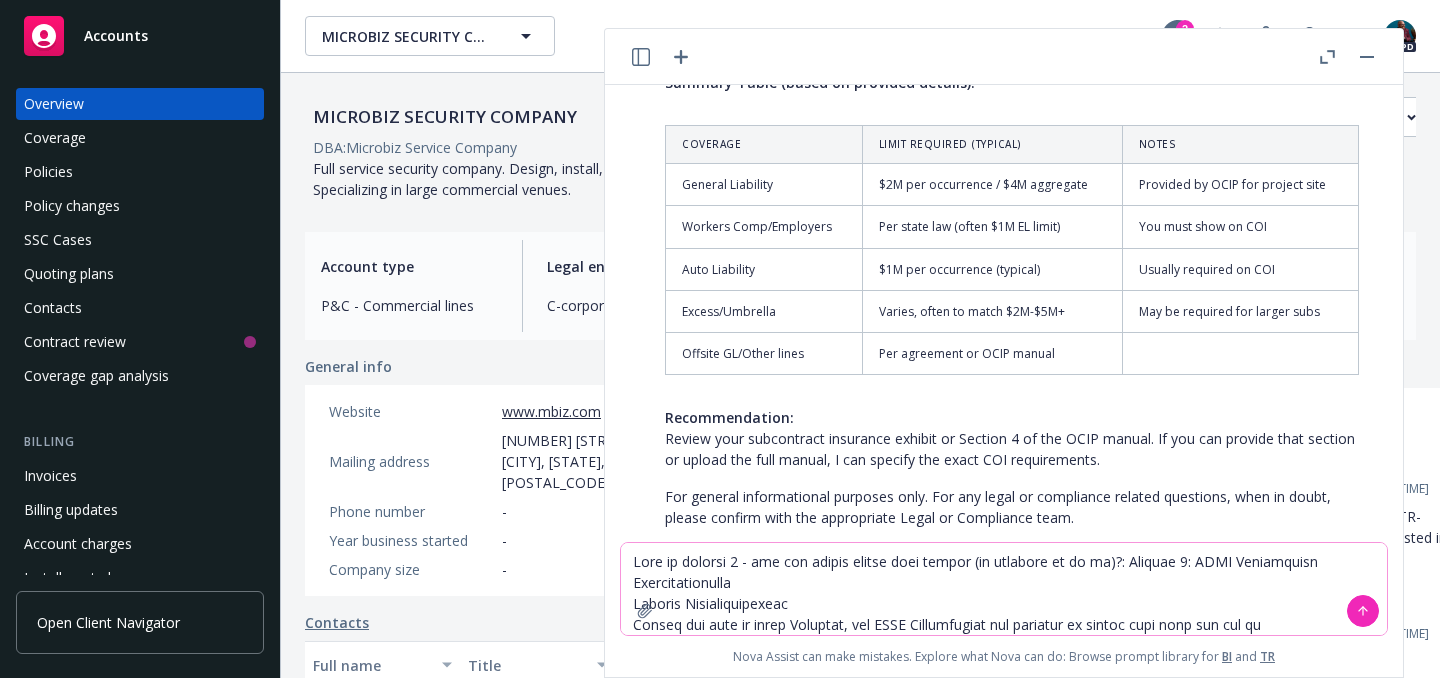 scroll, scrollTop: 1787, scrollLeft: 0, axis: vertical 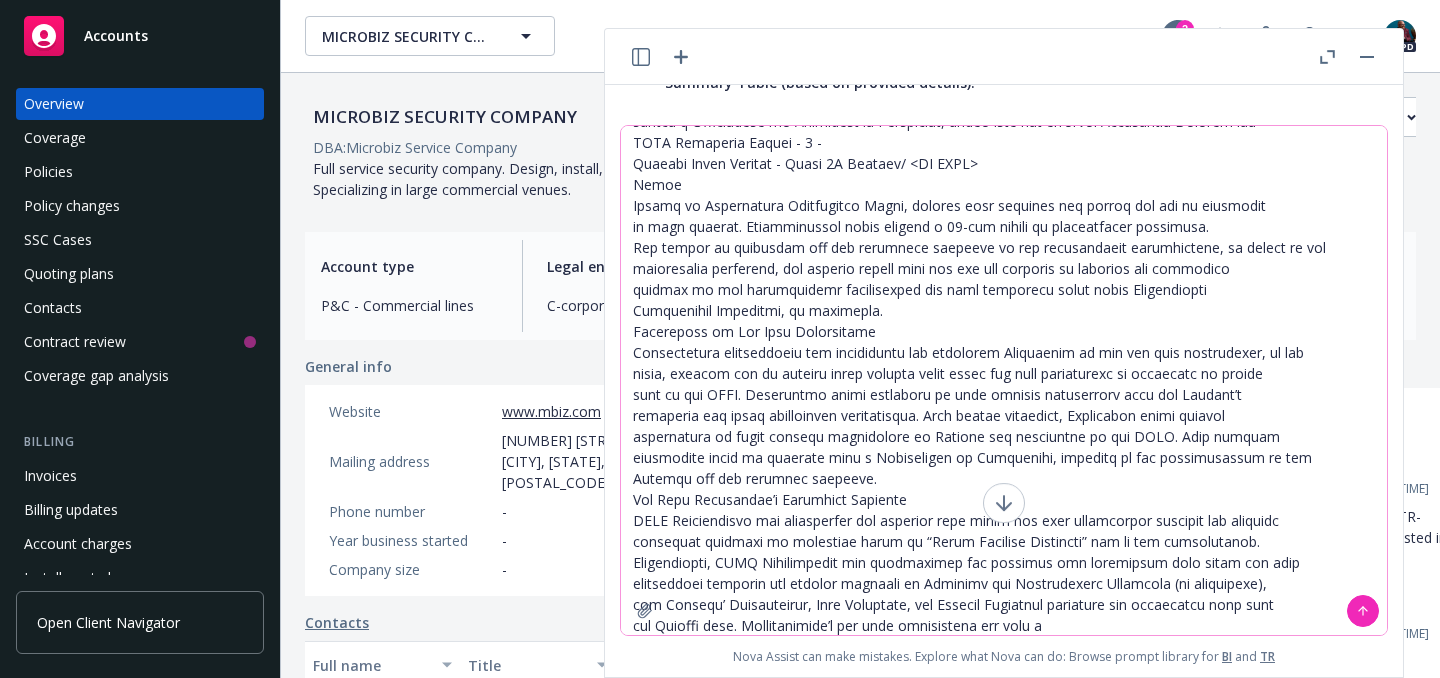 type 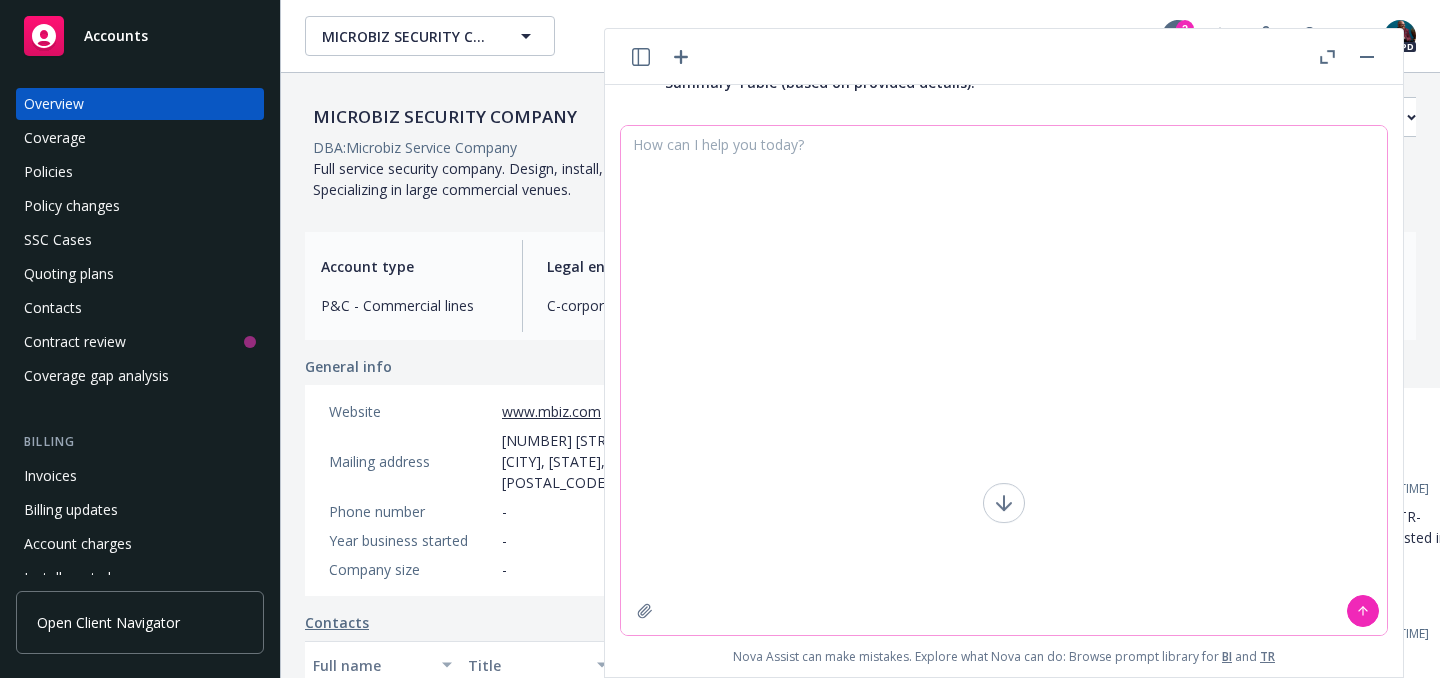 scroll, scrollTop: 0, scrollLeft: 0, axis: both 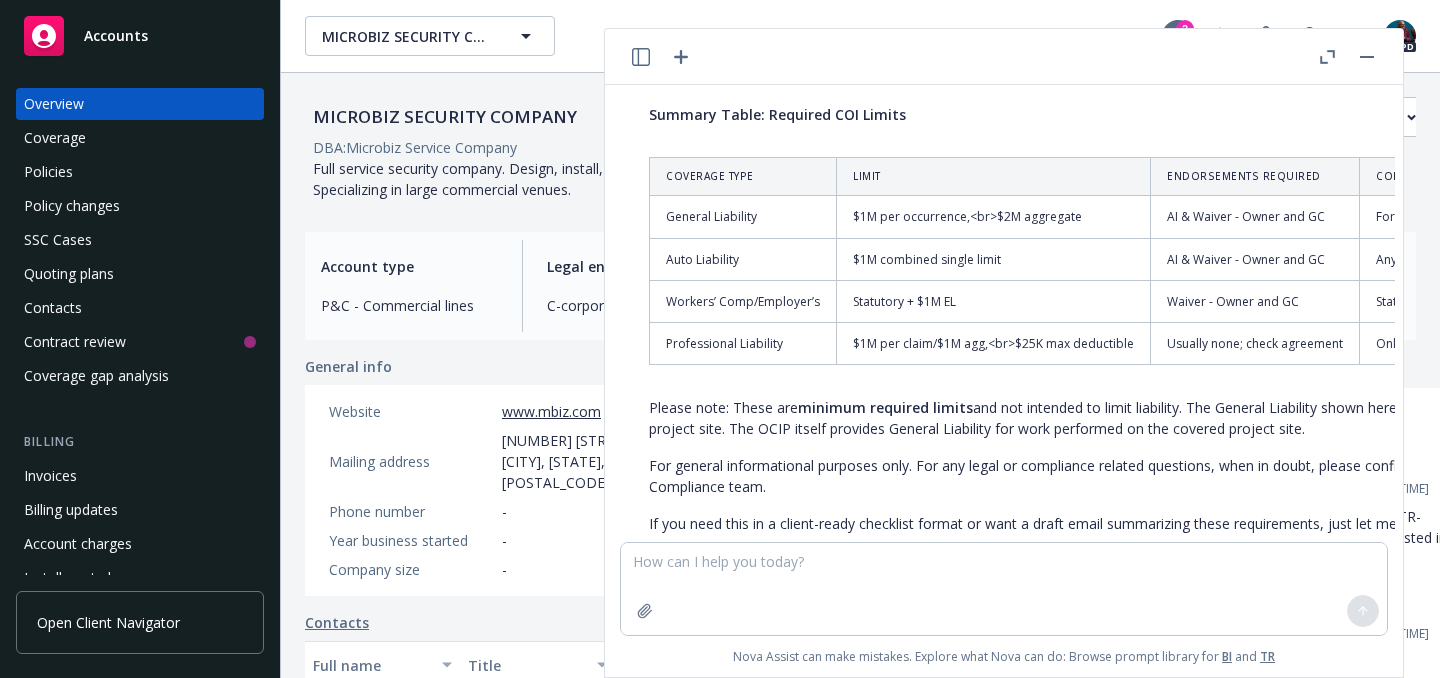 click on "MICROBIZ SECURITY COMPANY   Business Insurance   Total Rewards Actions DBA:  Microbiz Service Company Full service security company. Design, install, and service electronic security systems and access control throughout Northern California. Specializing in large commercial venues. Account type P&C - Commercial lines Legal entity type C-corporation P&C estimated revenue $25,164.68 P&C follow up date Select date Servicing team AR AC AM PD SW AM General info Website www.mbiz.com Mailing address [NUMBER] [STREET], [CITY], [STATE], [POSTAL CODE] Phone number - Year business started - Company size - Identifiers FEIN [FEIN] NAICS 561612 - Security Guards and Patrol Services SIC code 7381 CSLB 576734 Contacts Full name Title Email Phone number Key contact [FIRST] [LAST] [TITLE] [EMAIL] [PHONE] Yes [FIRST] [LAST] - [EMAIL] - No [FIRST] [LAST] - [EMAIL] - No [FIRST] [LAST] - [EMAIL] - No [FIRST] [LAST] - [EMAIL] - No [FIRST] [LAST] - [EMAIL] - No Named insureds Affiliated accounts Notes   -" at bounding box center (860, 400) 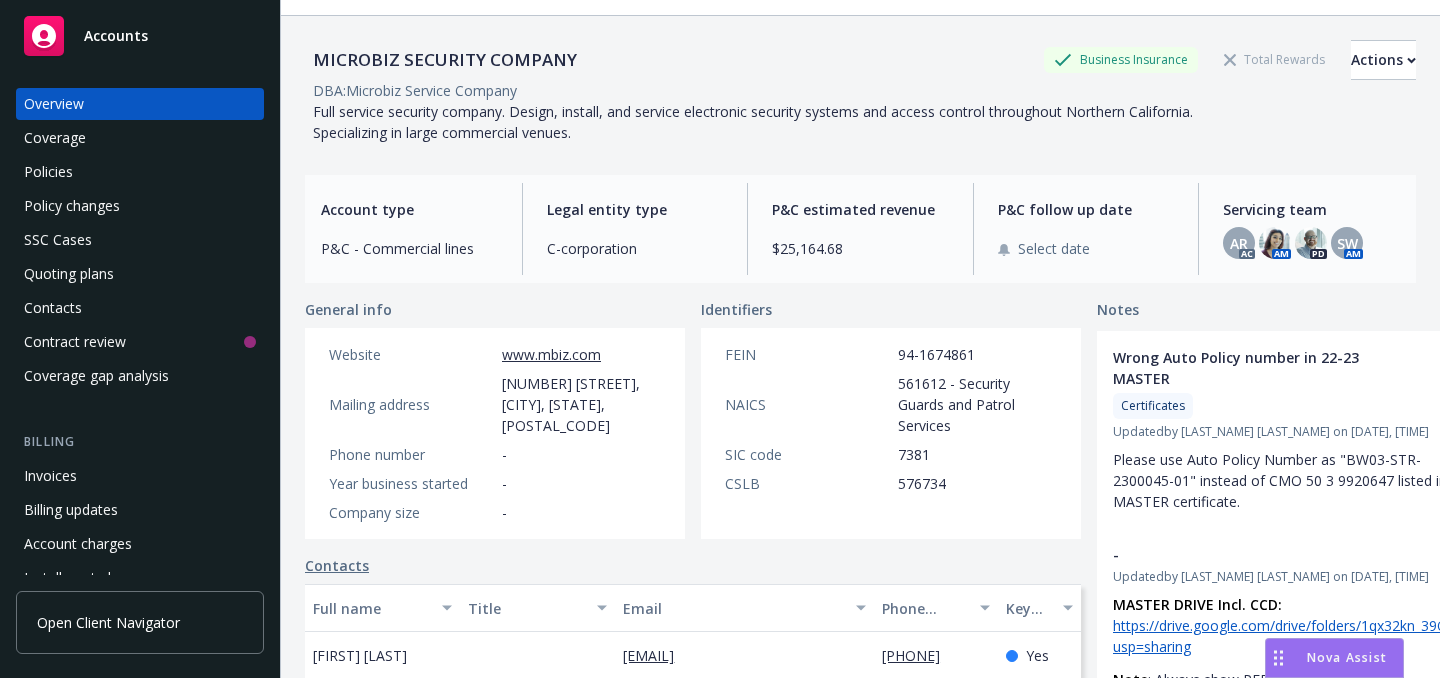 scroll, scrollTop: 0, scrollLeft: 0, axis: both 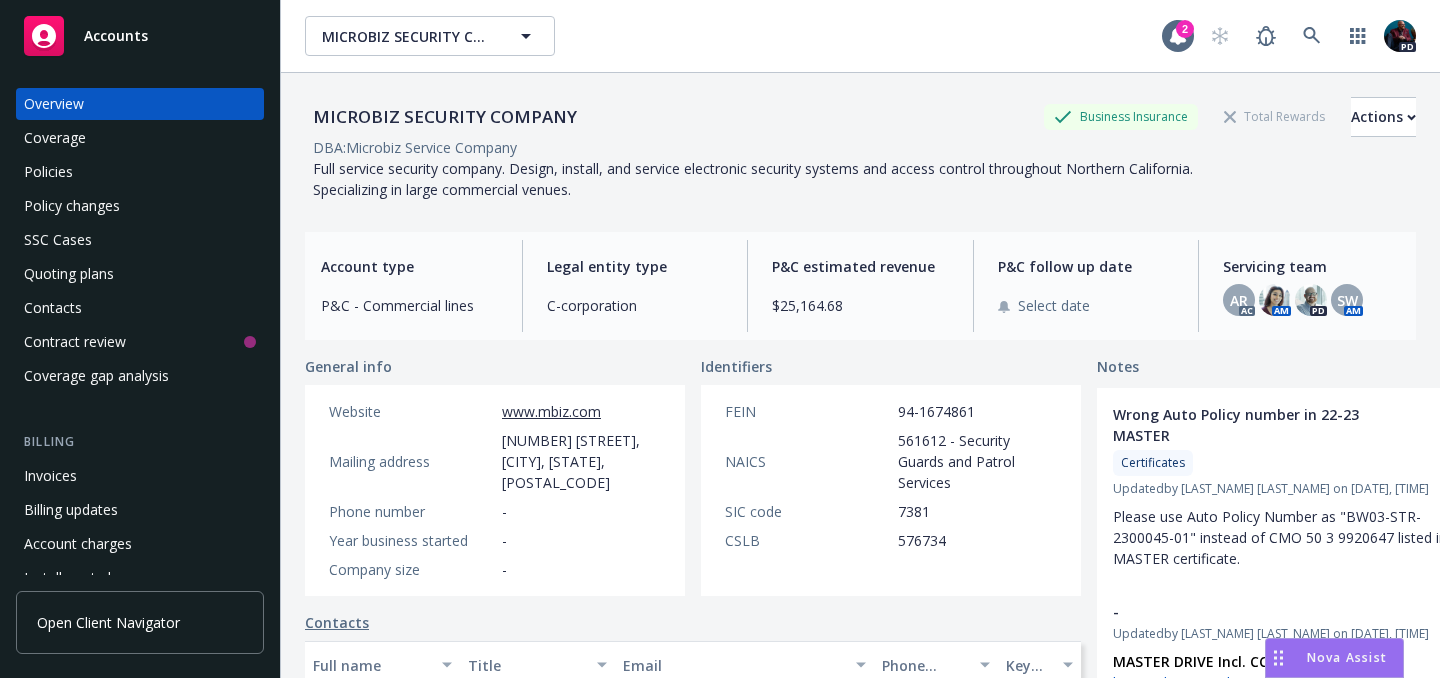 click on "Policies" at bounding box center (140, 172) 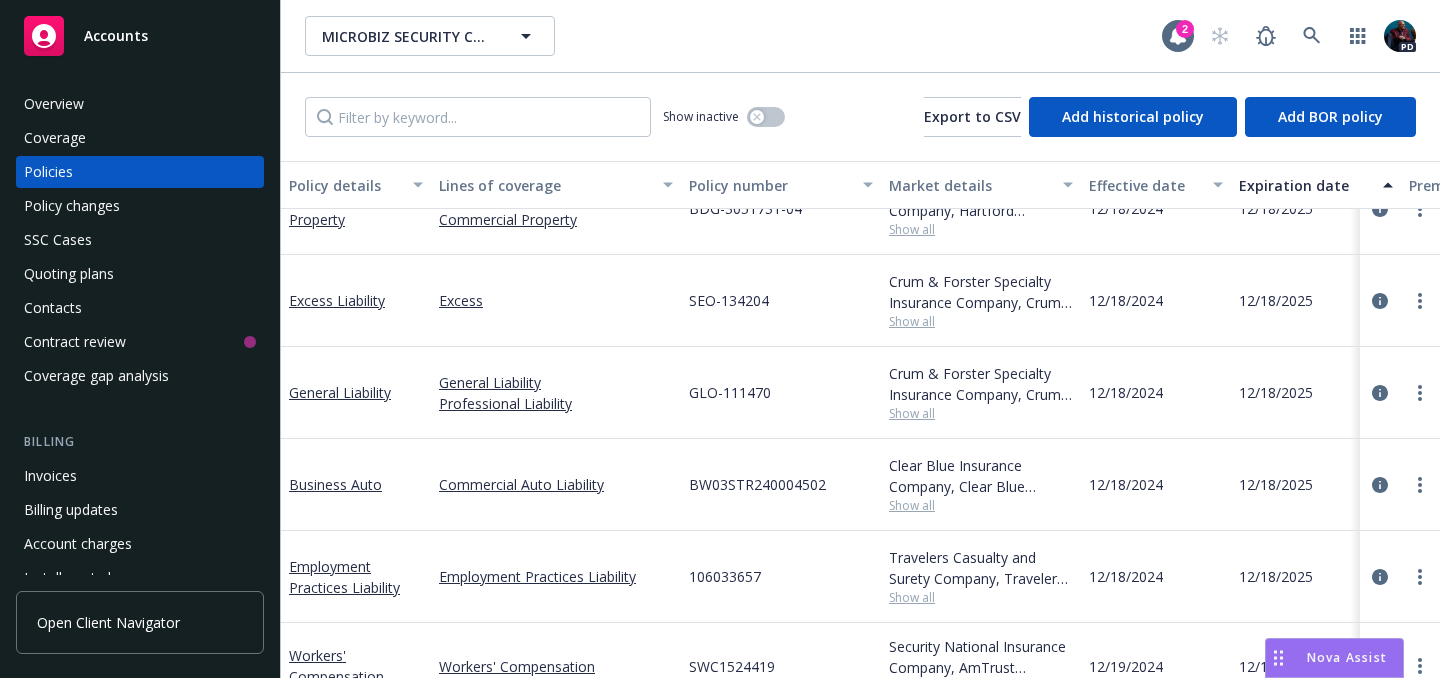 scroll, scrollTop: 294, scrollLeft: 0, axis: vertical 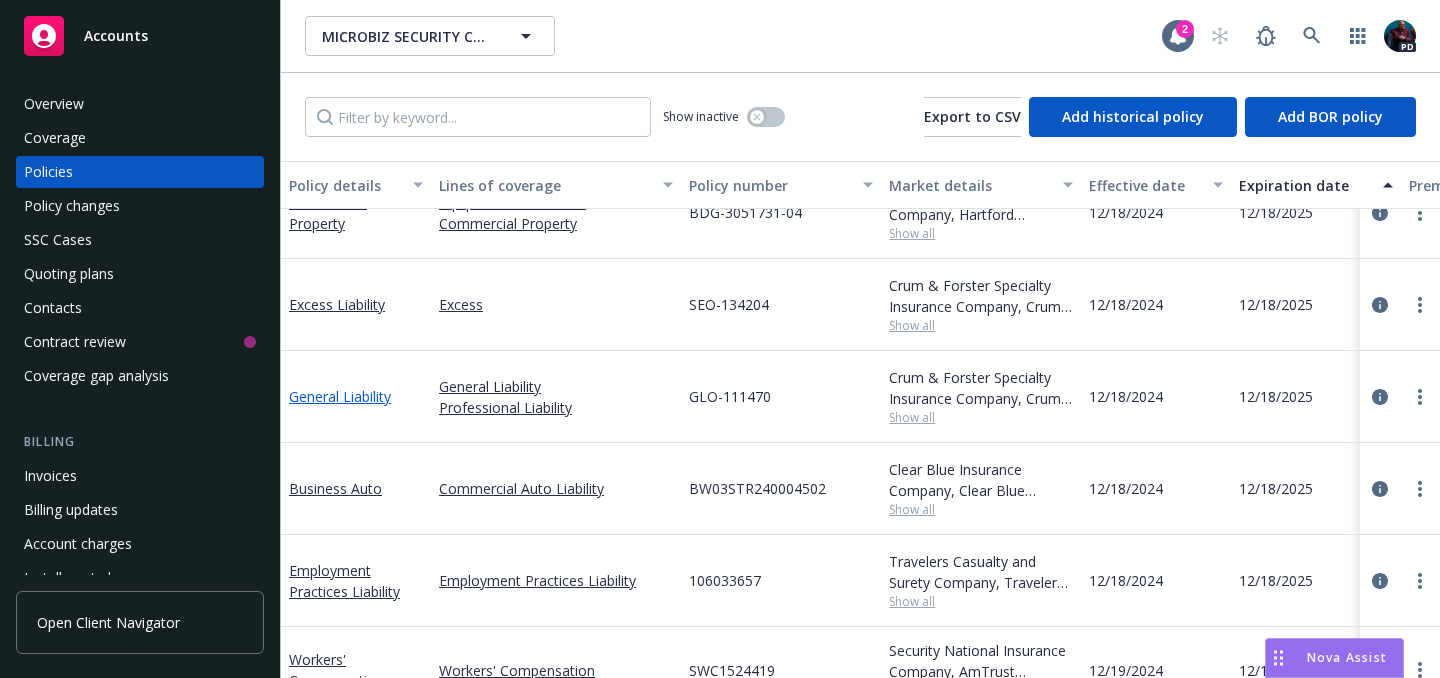 click on "General Liability" at bounding box center [340, 396] 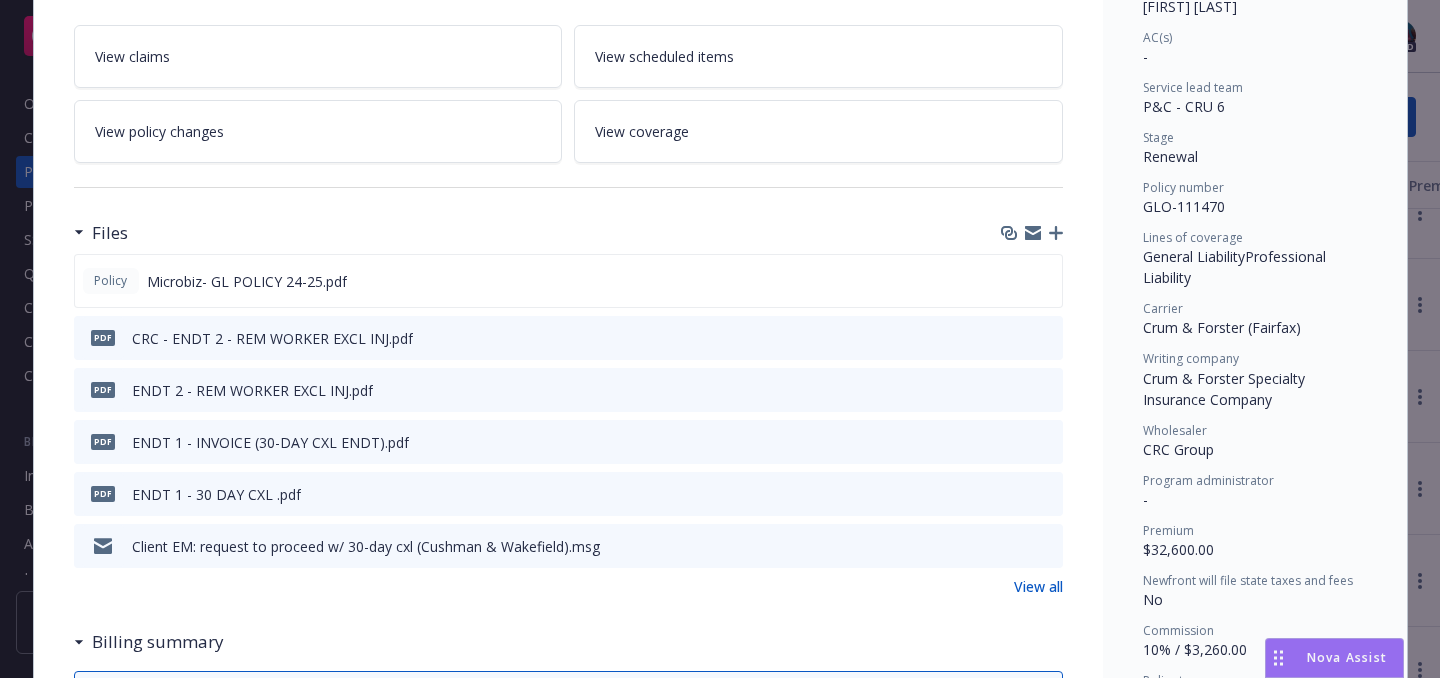 scroll, scrollTop: 402, scrollLeft: 0, axis: vertical 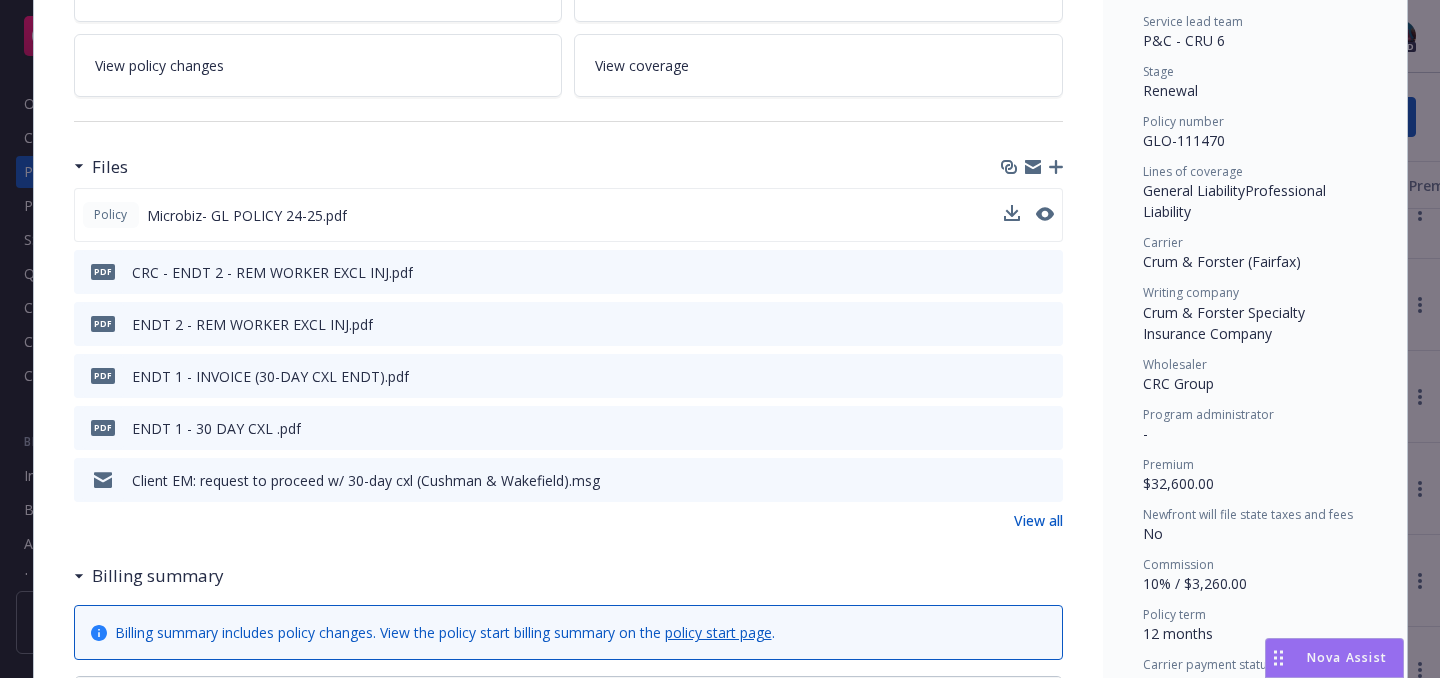 click on "Policy Microbiz- GL POLICY 24-25.pdf" at bounding box center [568, 215] 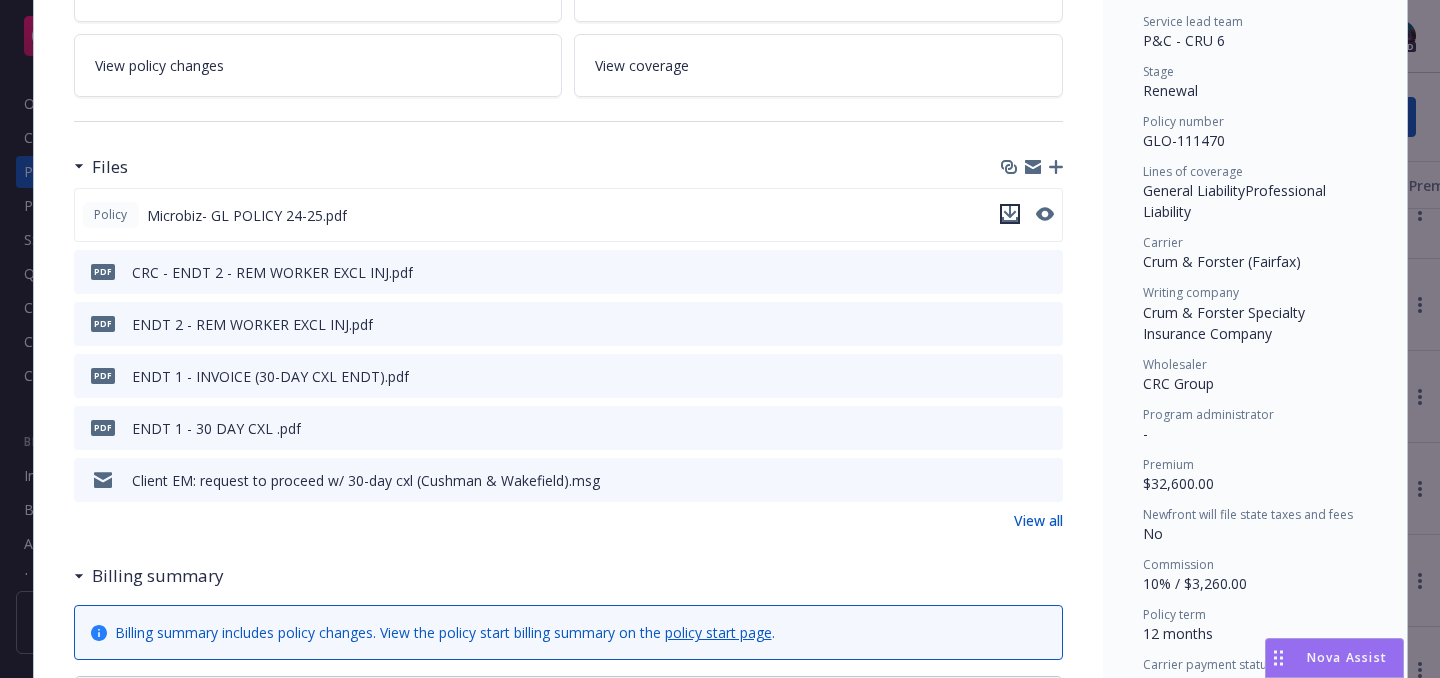 click 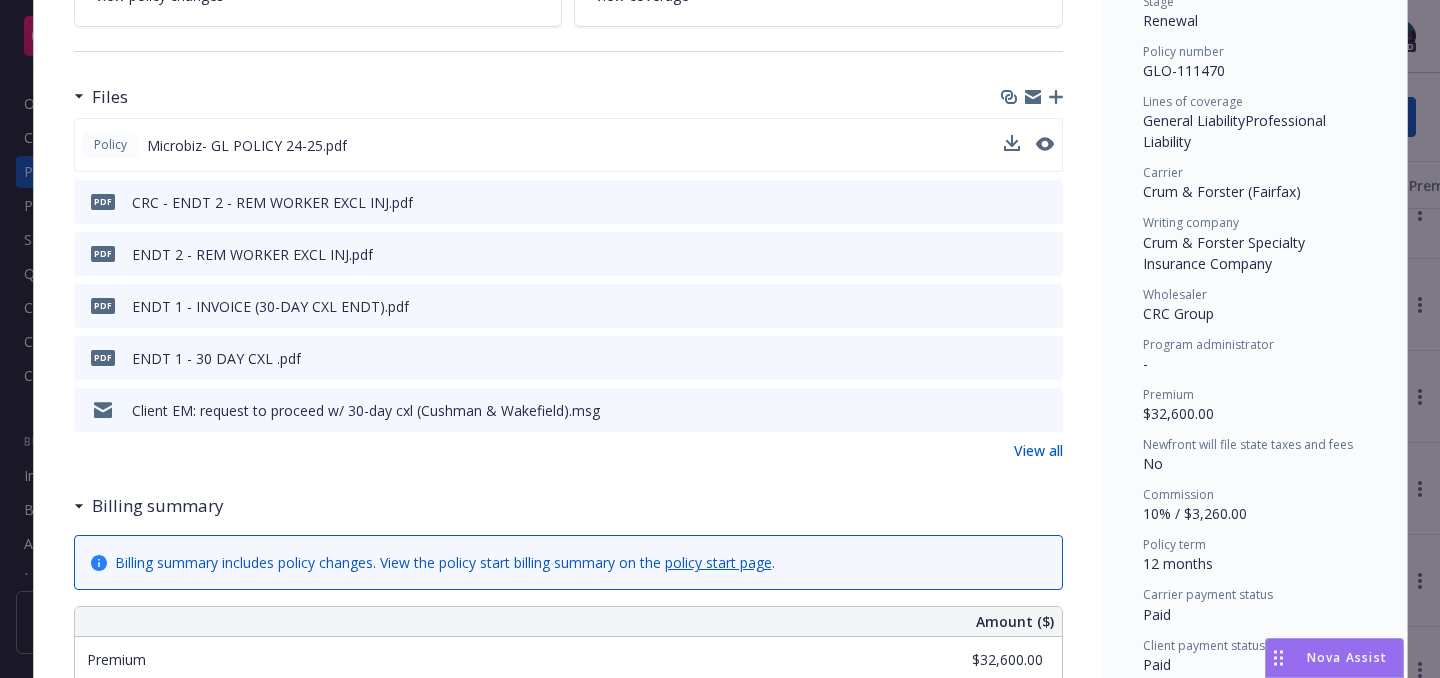 scroll, scrollTop: 0, scrollLeft: 0, axis: both 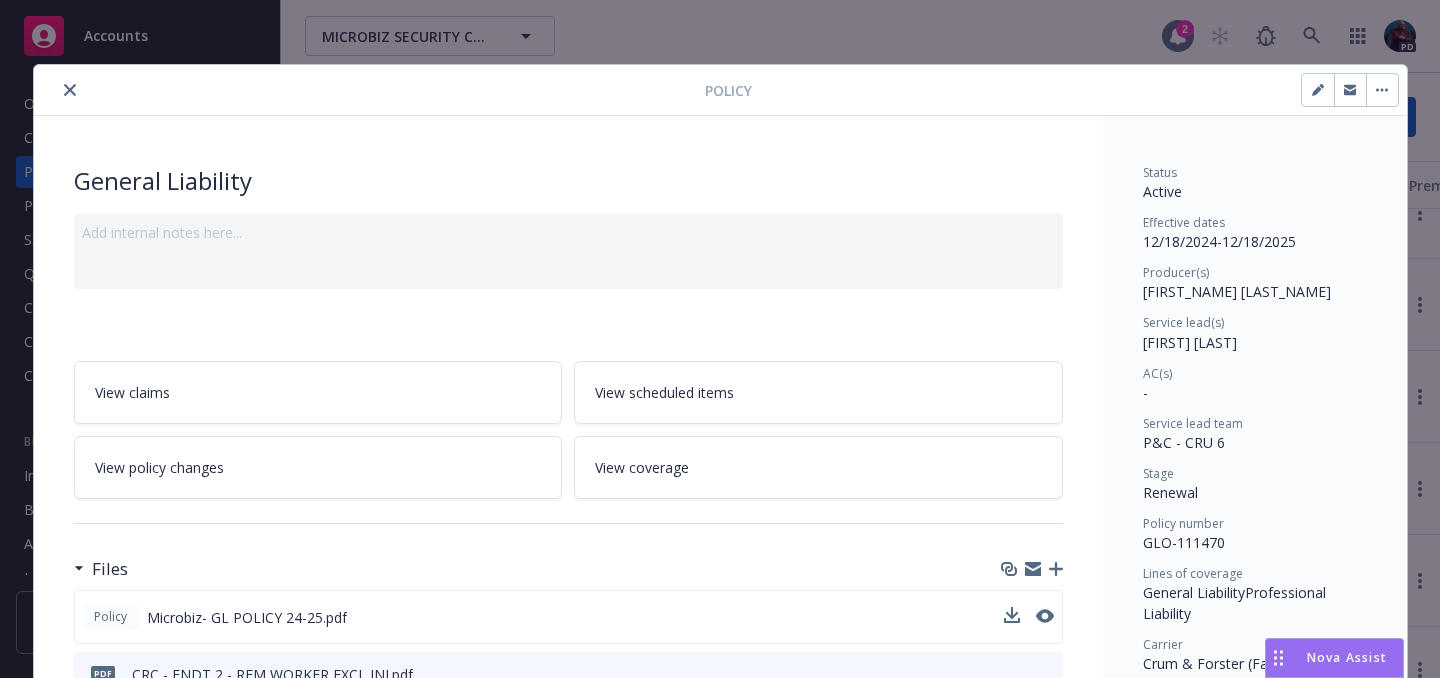 click 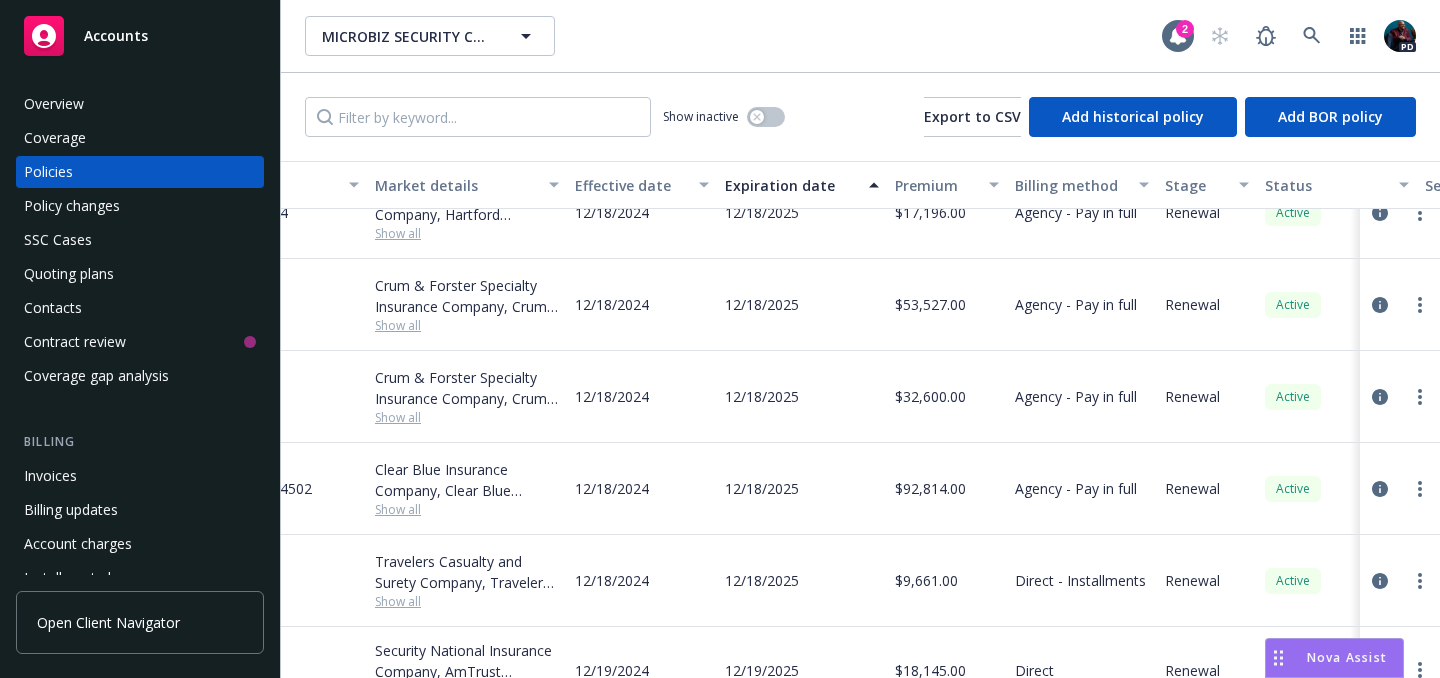 scroll, scrollTop: 294, scrollLeft: 491, axis: both 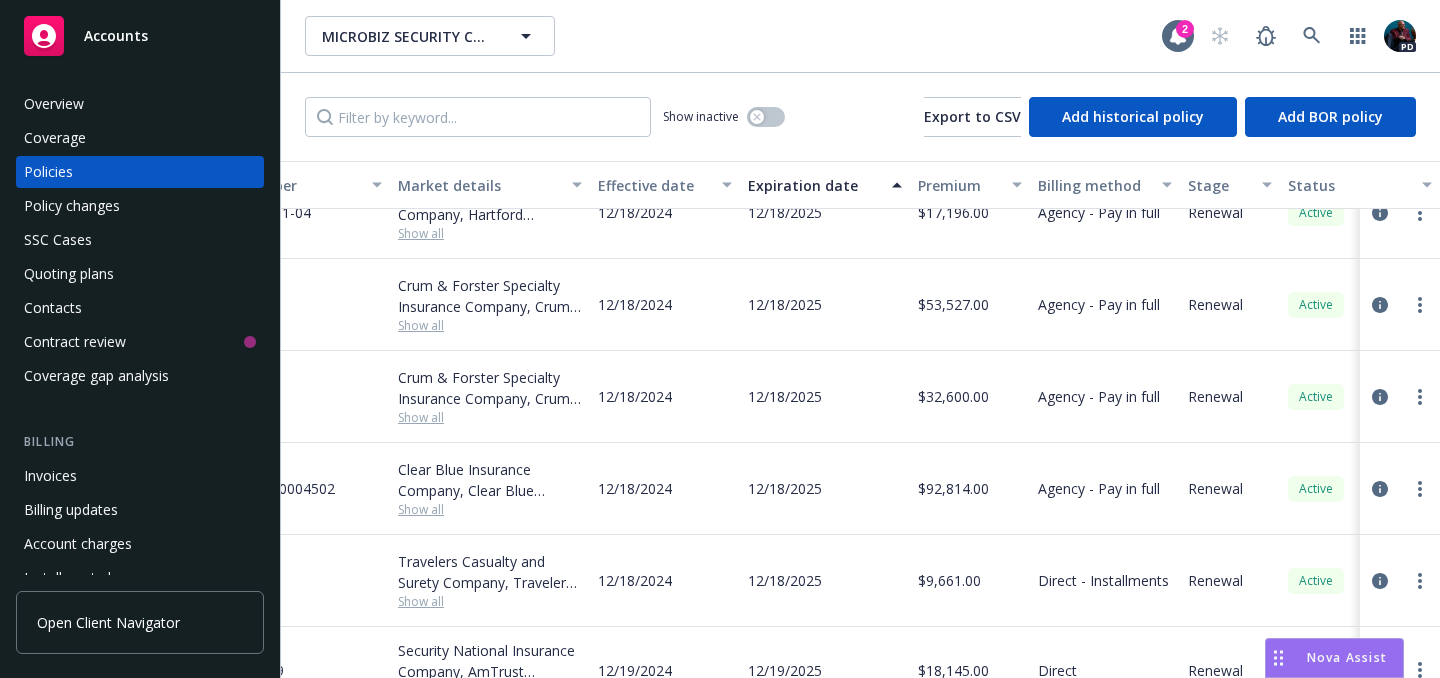 click on "Coverage" at bounding box center (140, 138) 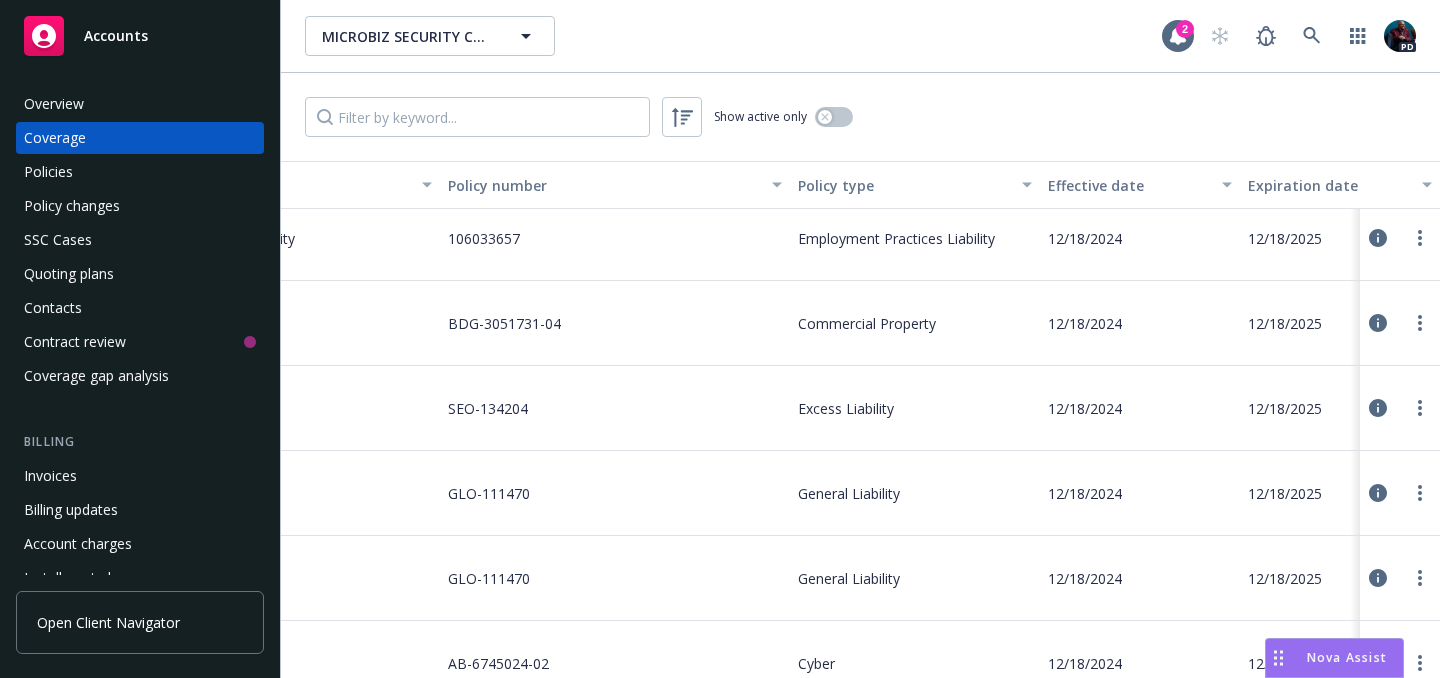 scroll, scrollTop: 1298, scrollLeft: 0, axis: vertical 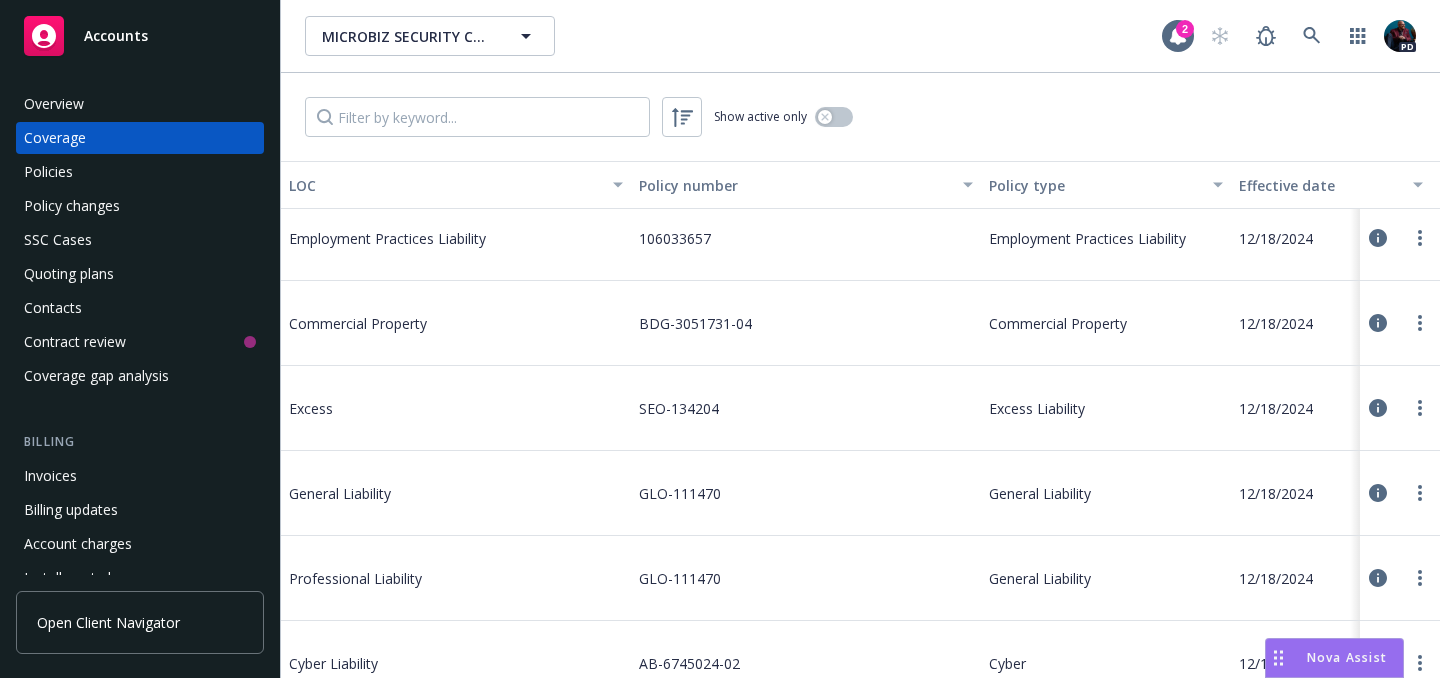 click on "General Liability" at bounding box center (439, 493) 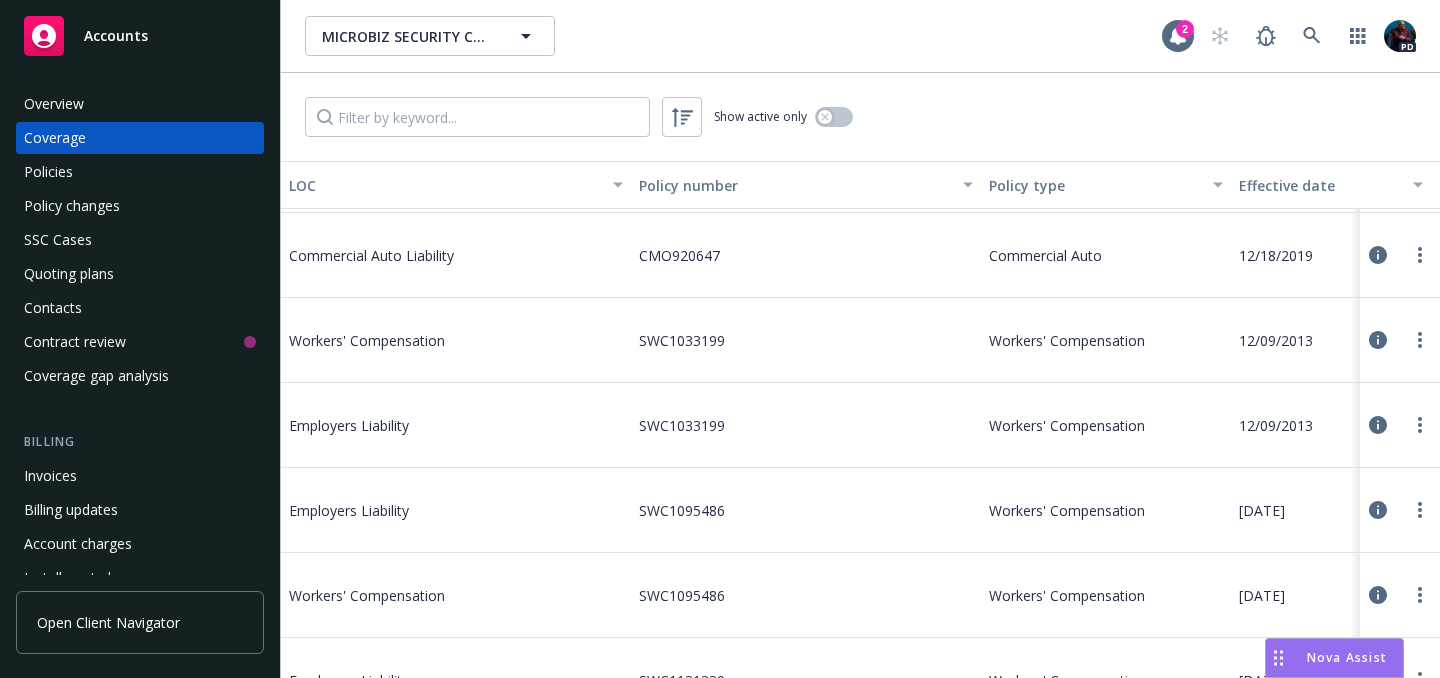 scroll, scrollTop: 0, scrollLeft: 0, axis: both 